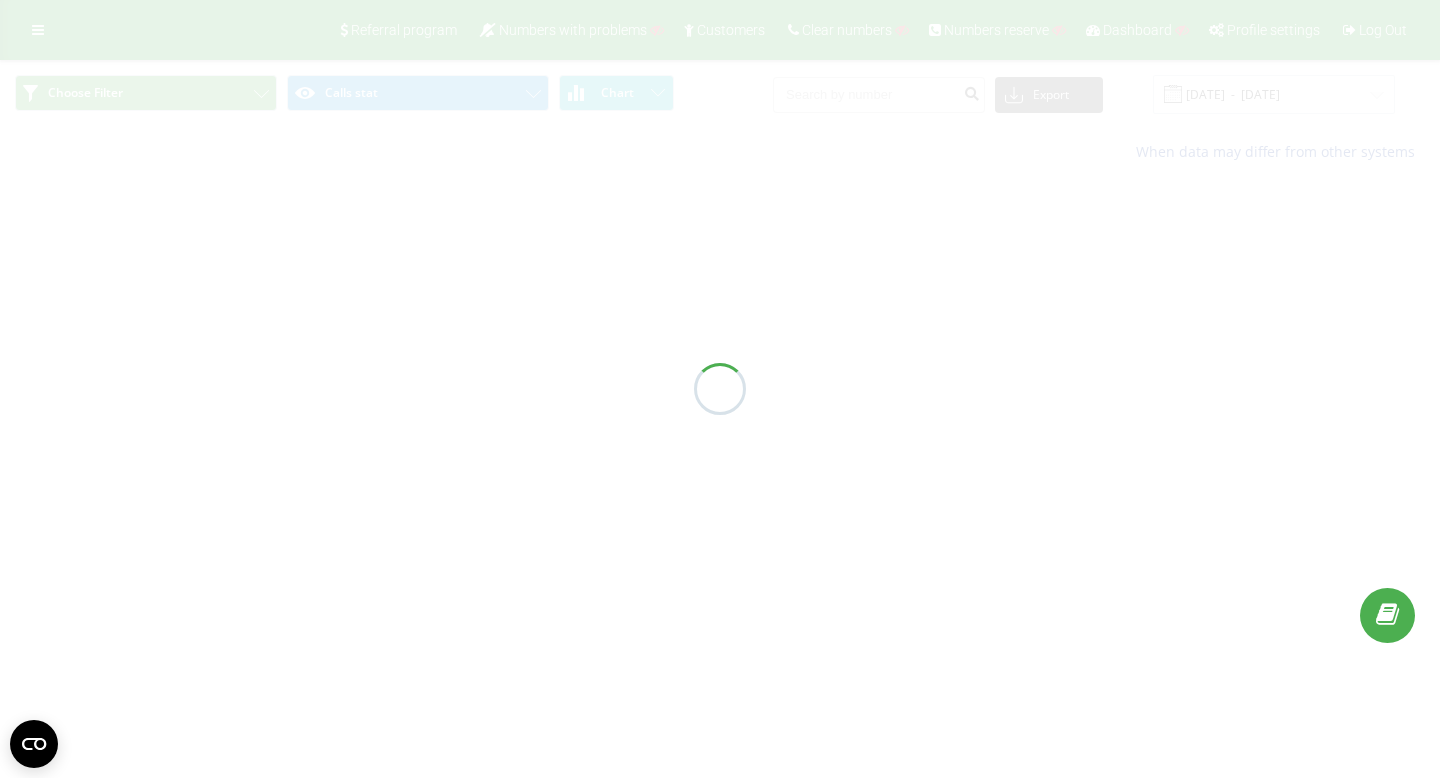 scroll, scrollTop: 0, scrollLeft: 0, axis: both 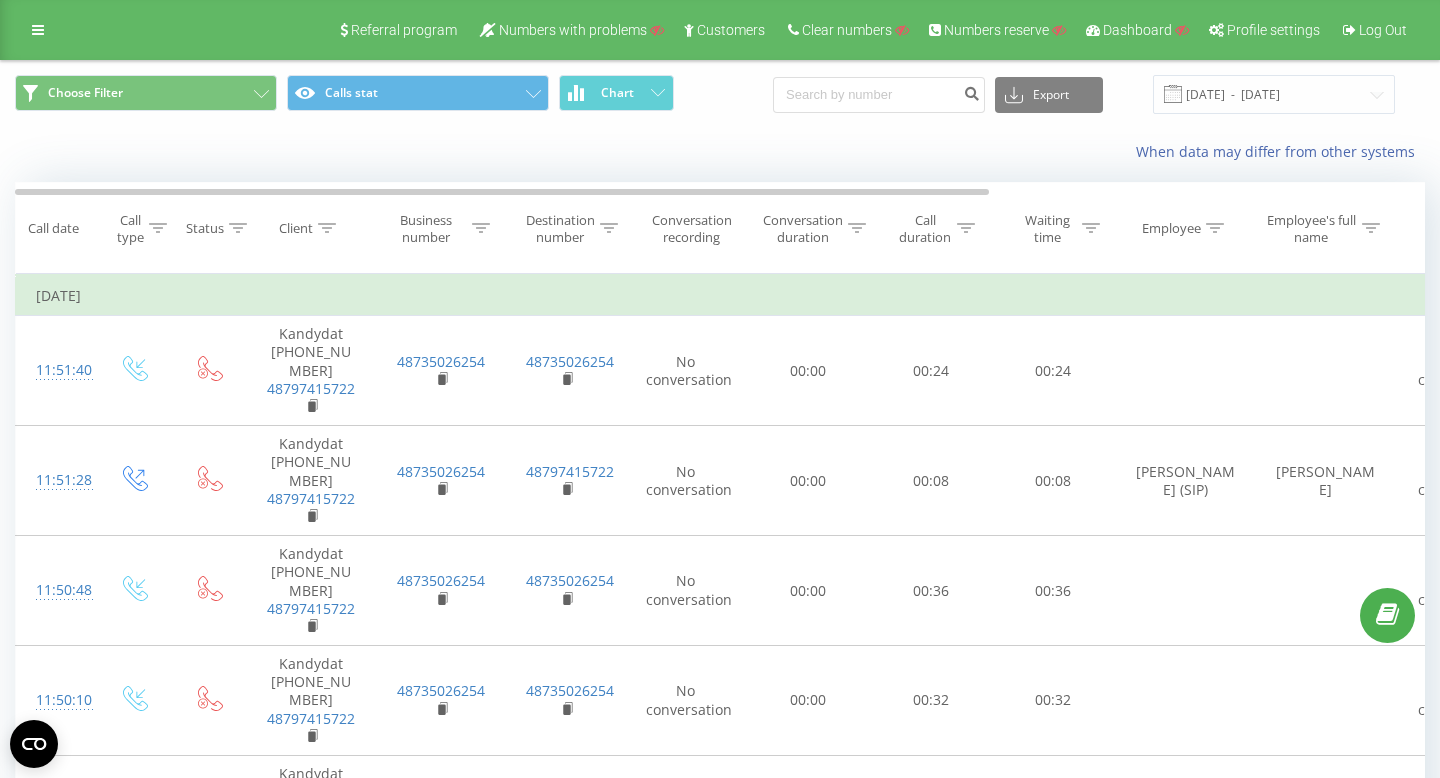 click on "Client" at bounding box center [296, 228] 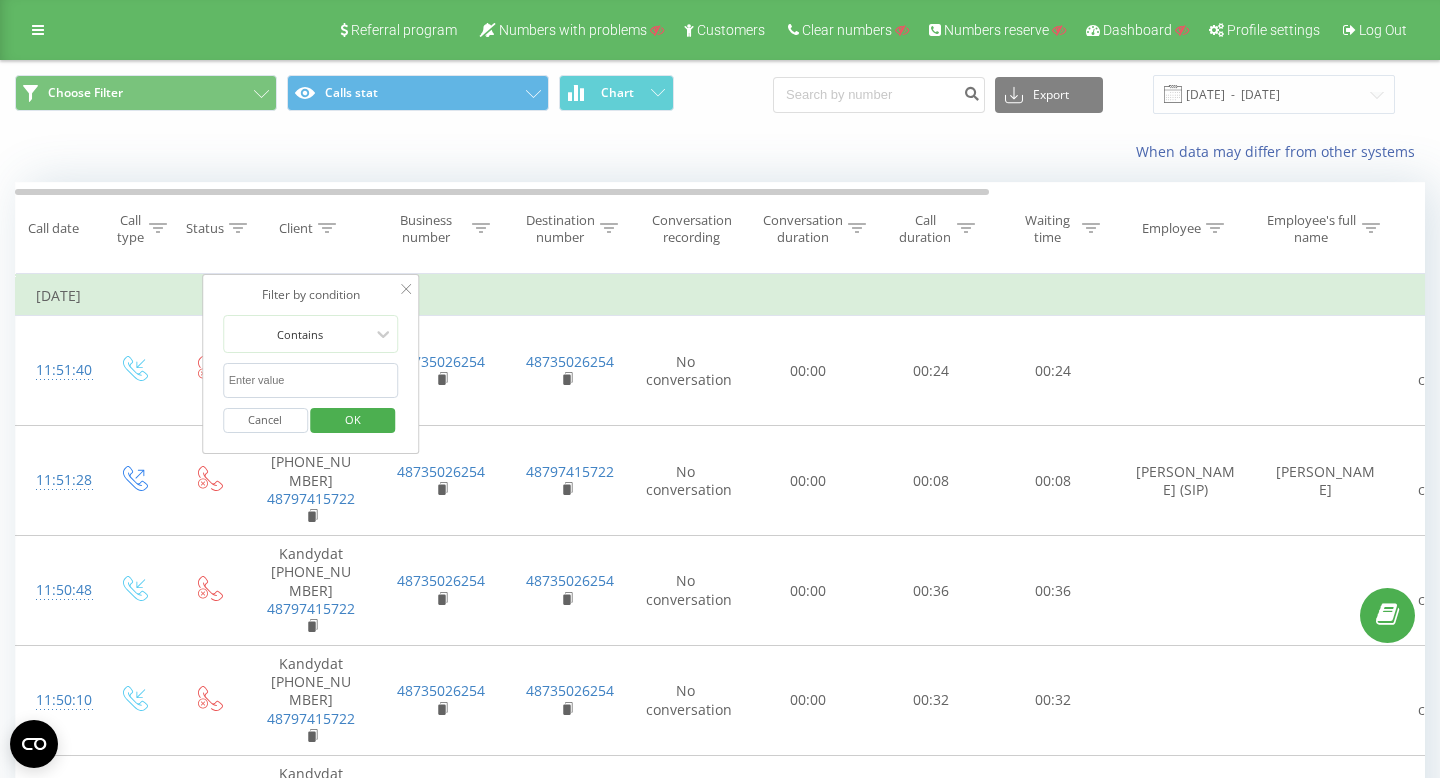 click at bounding box center [311, 380] 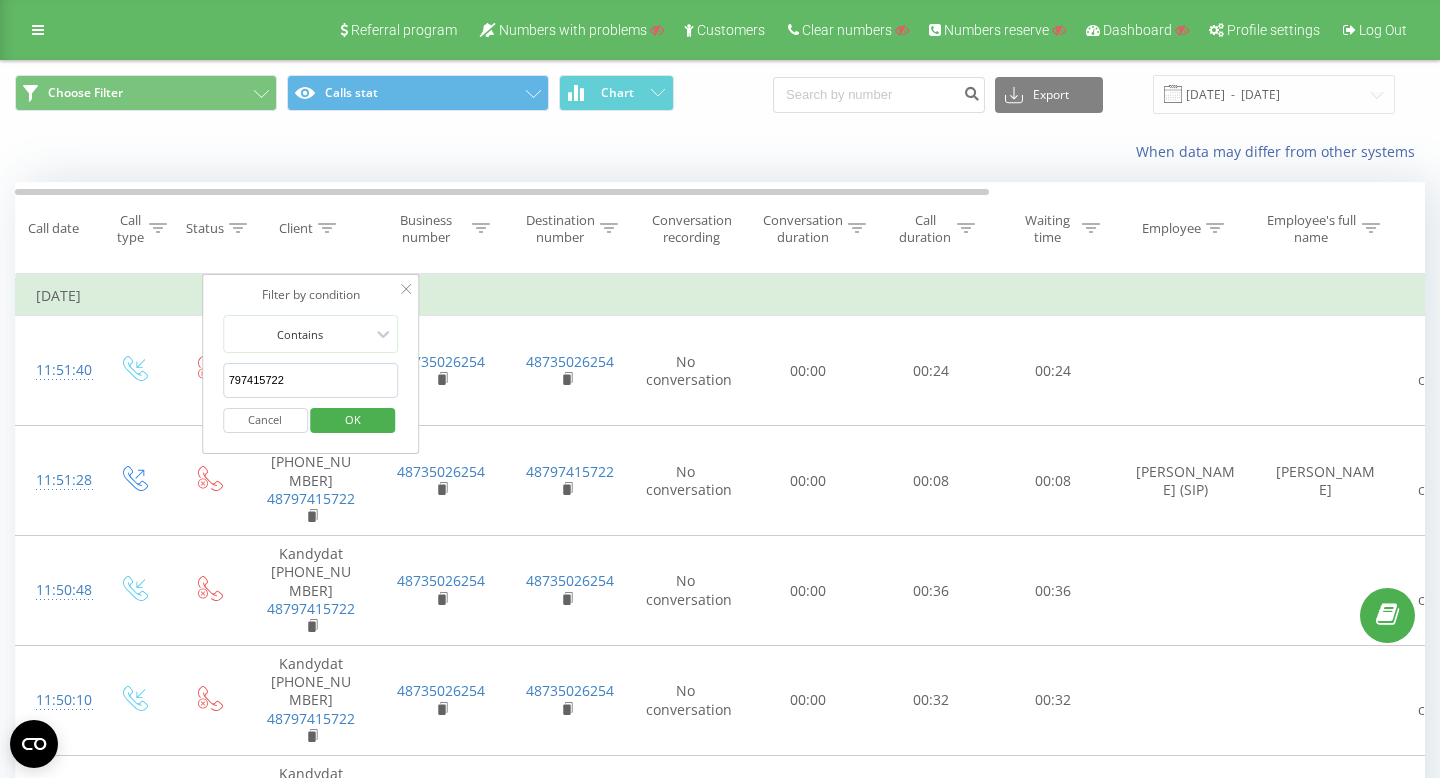 type on "797415722" 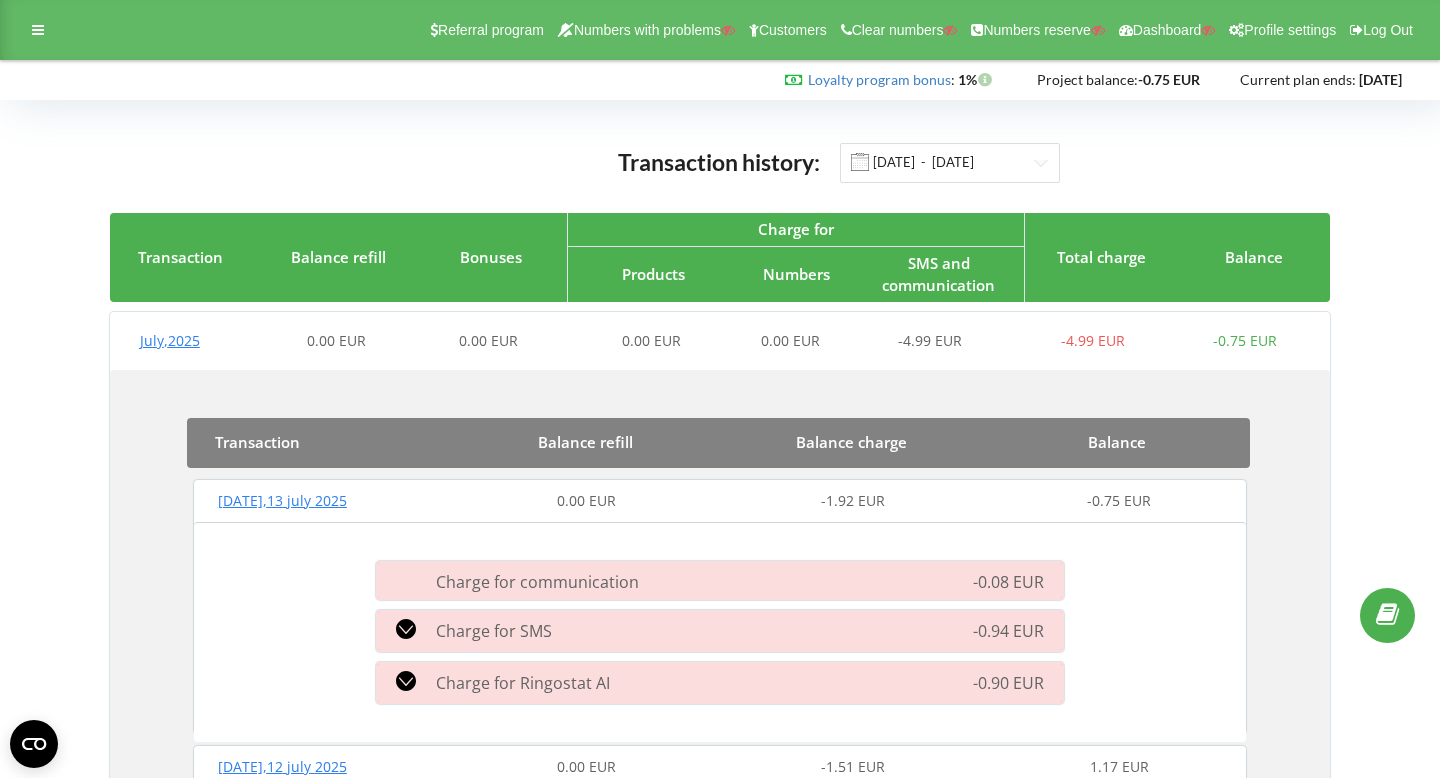 scroll, scrollTop: 59, scrollLeft: 0, axis: vertical 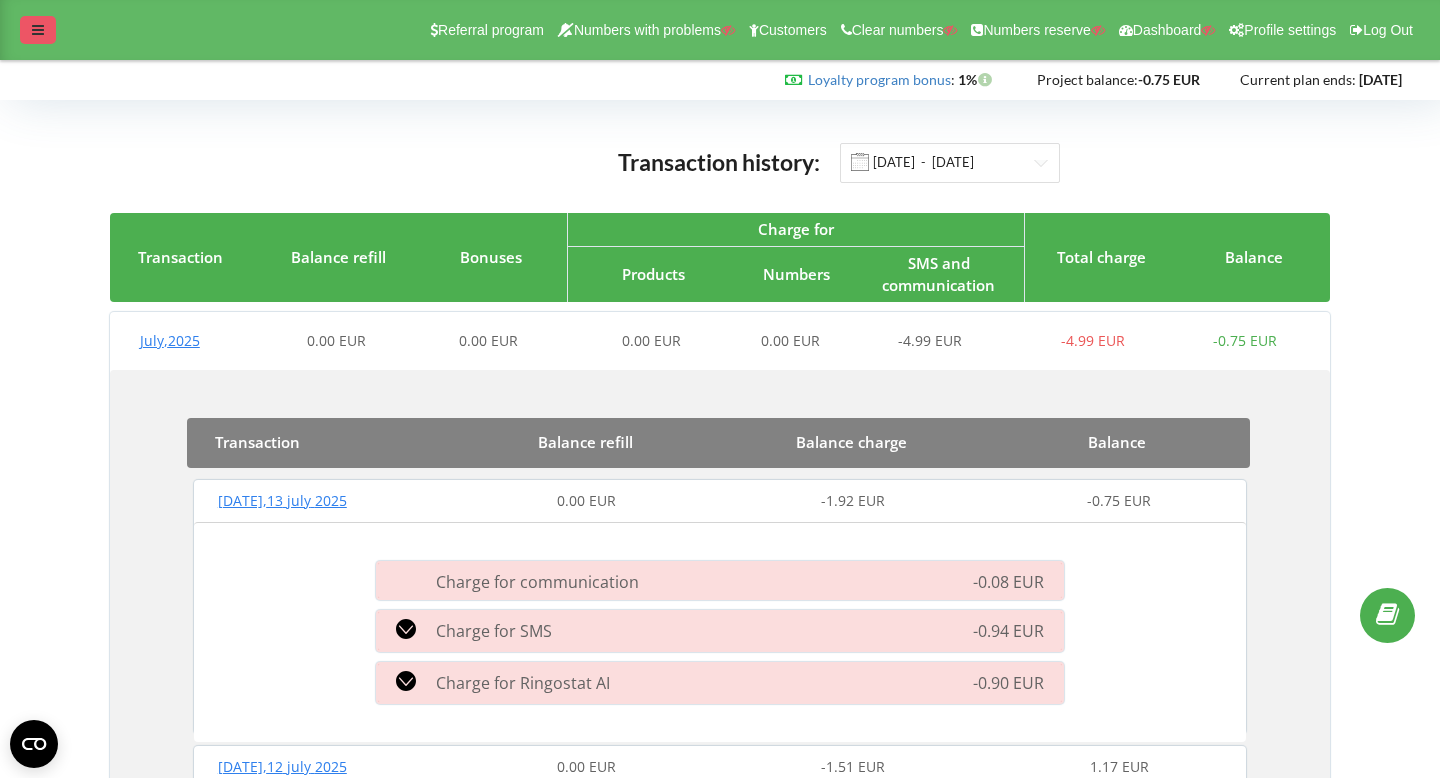 click at bounding box center [38, 30] 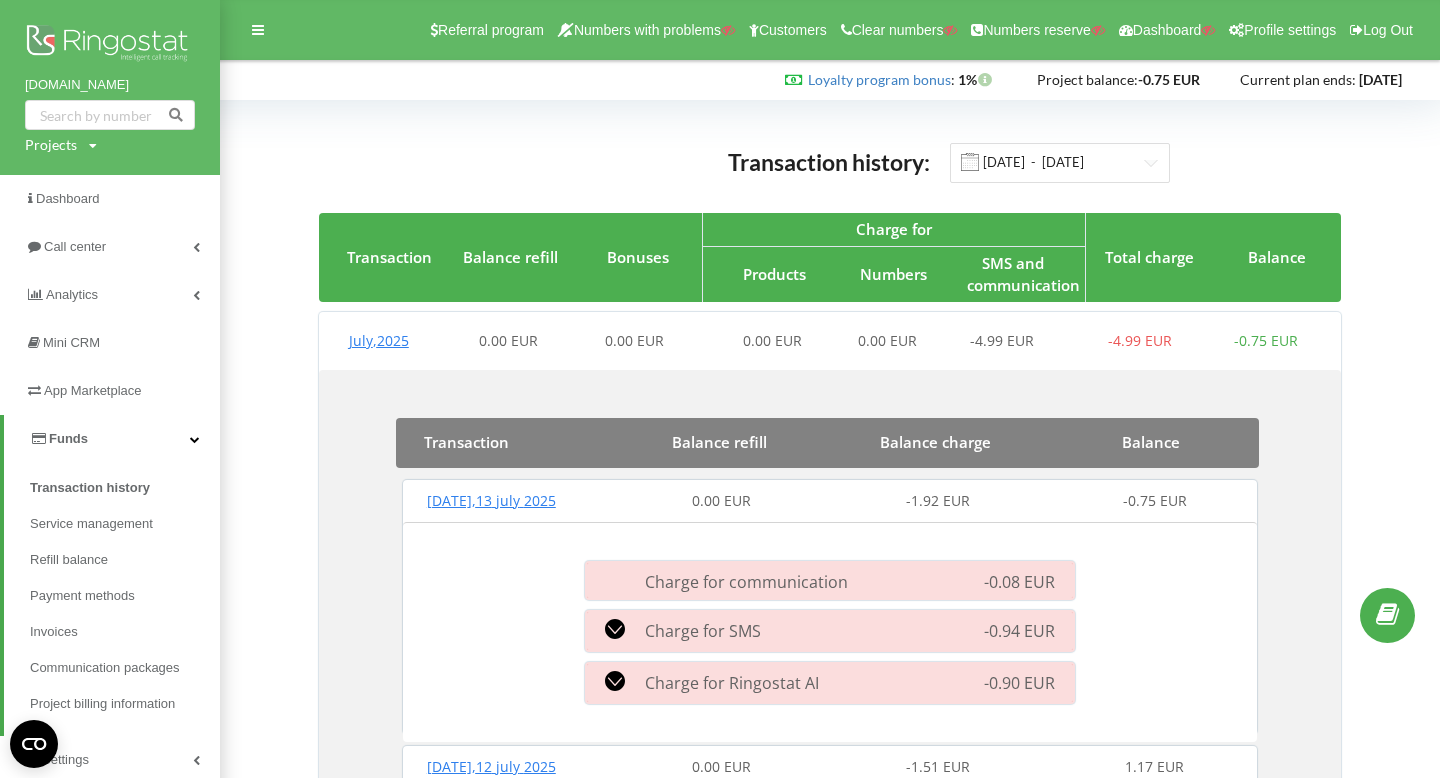 click on "pokojwkrakowie.pl Projects Search" at bounding box center [110, 87] 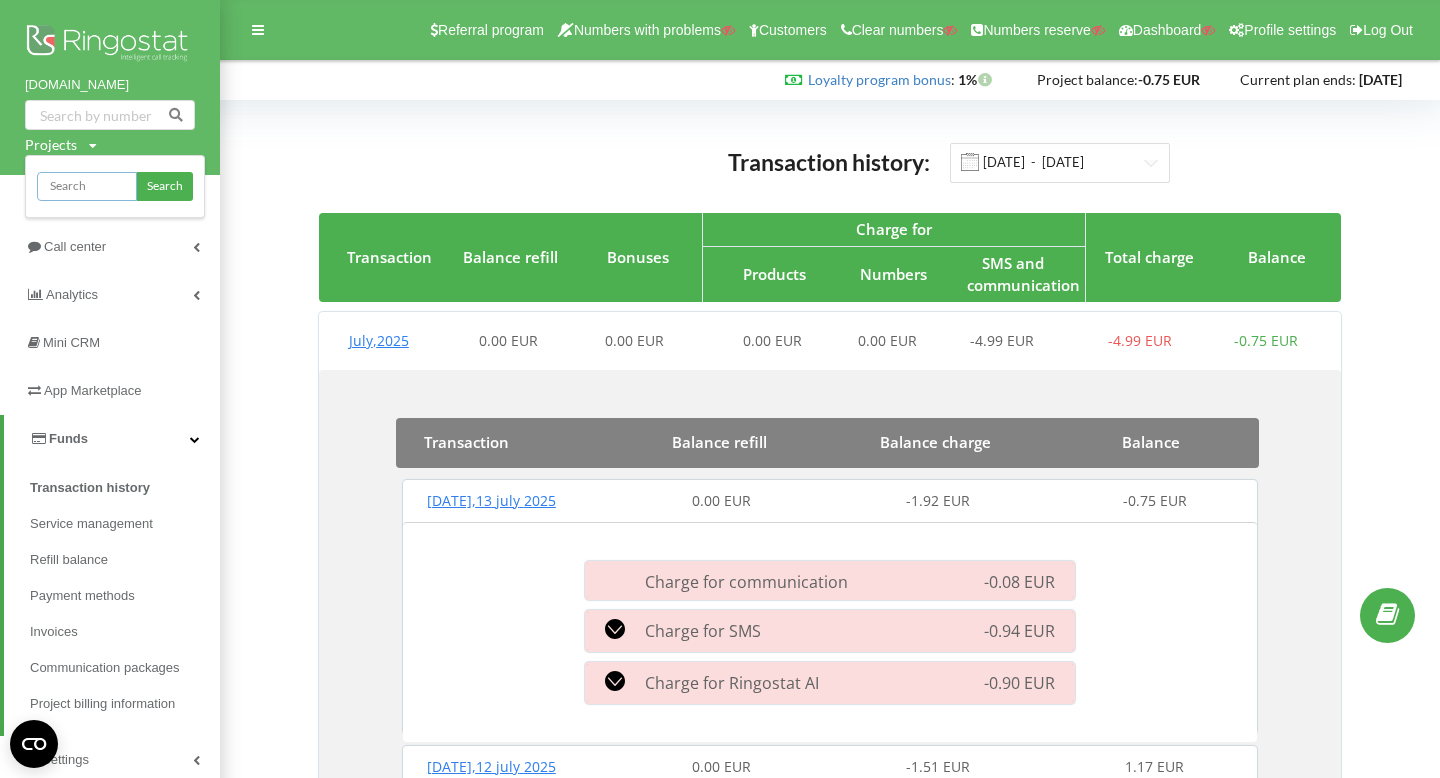 click at bounding box center [87, 186] 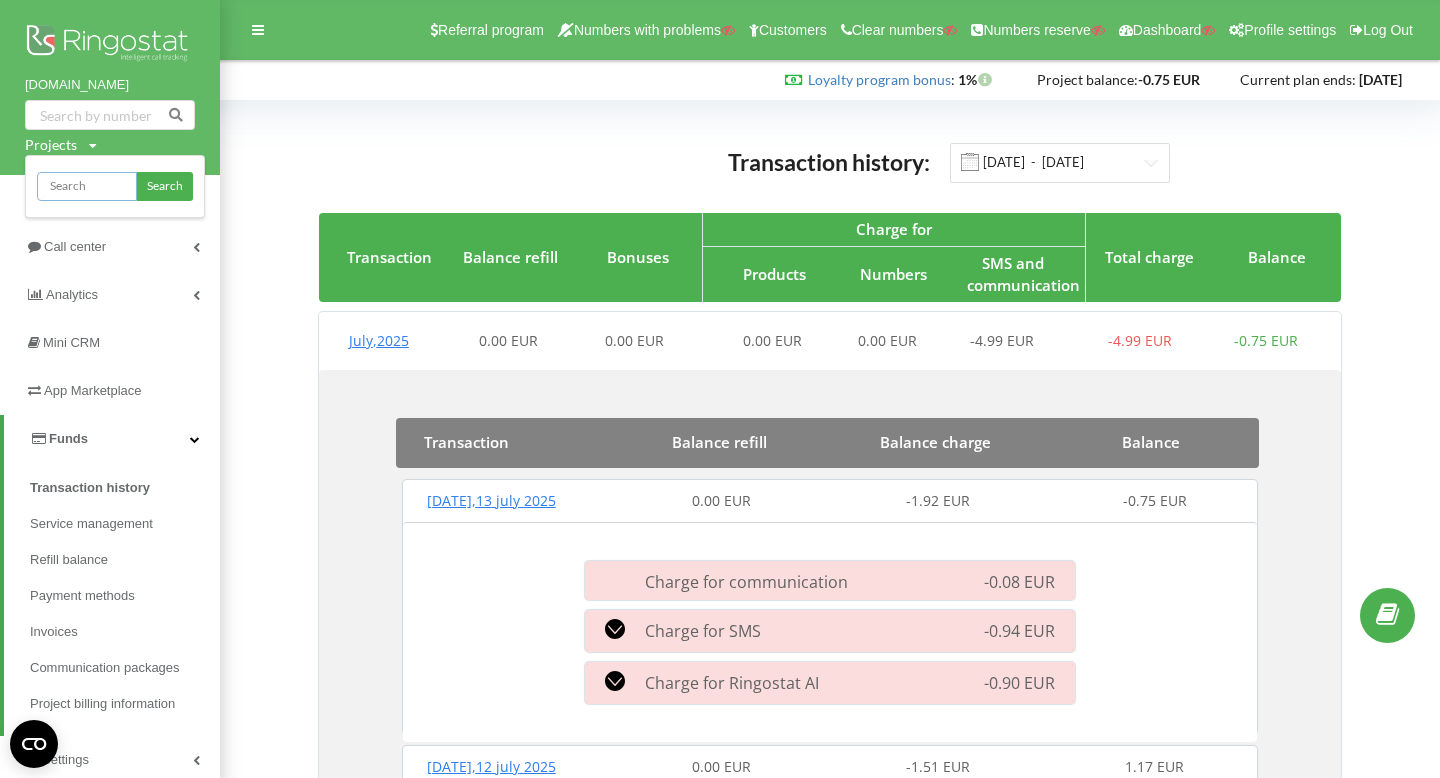 scroll, scrollTop: 0, scrollLeft: 0, axis: both 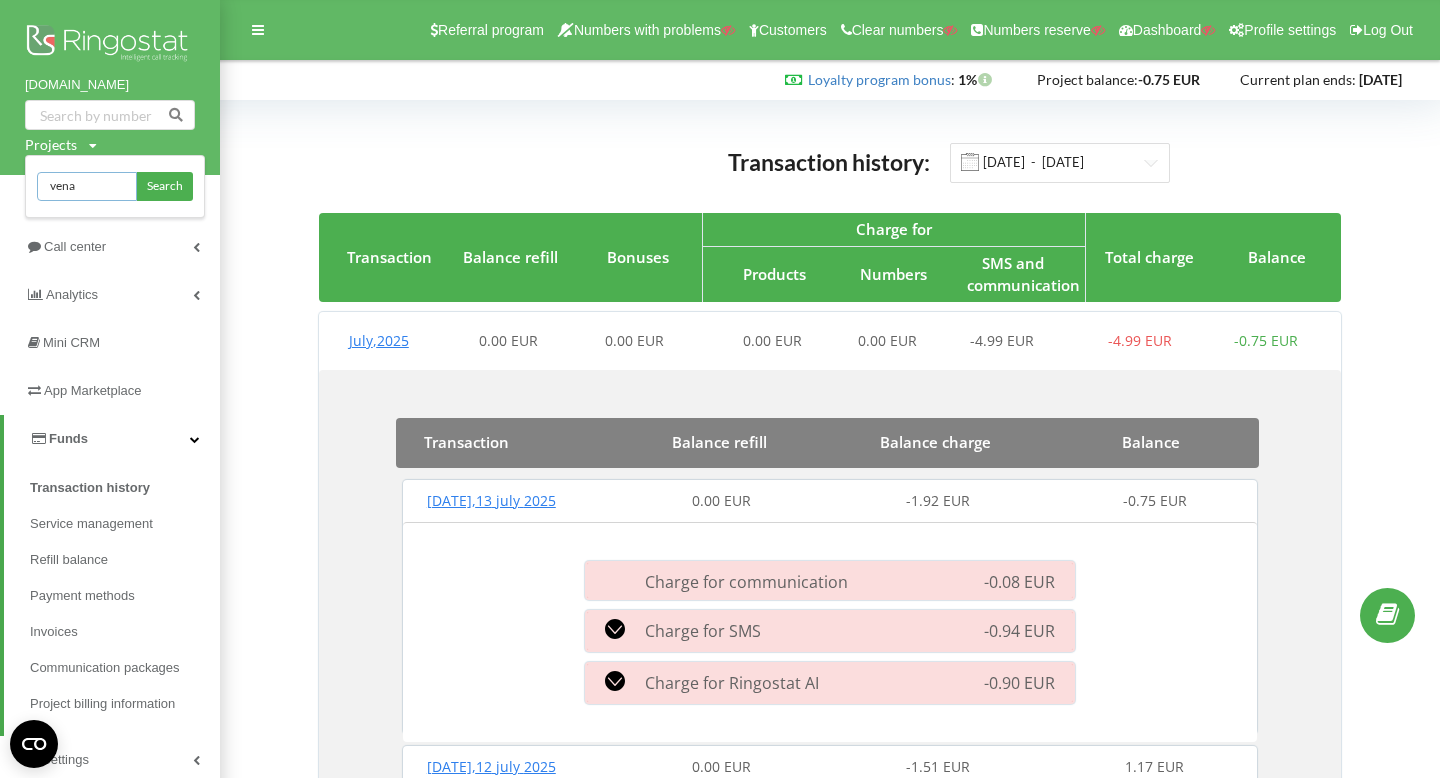 type on "venax" 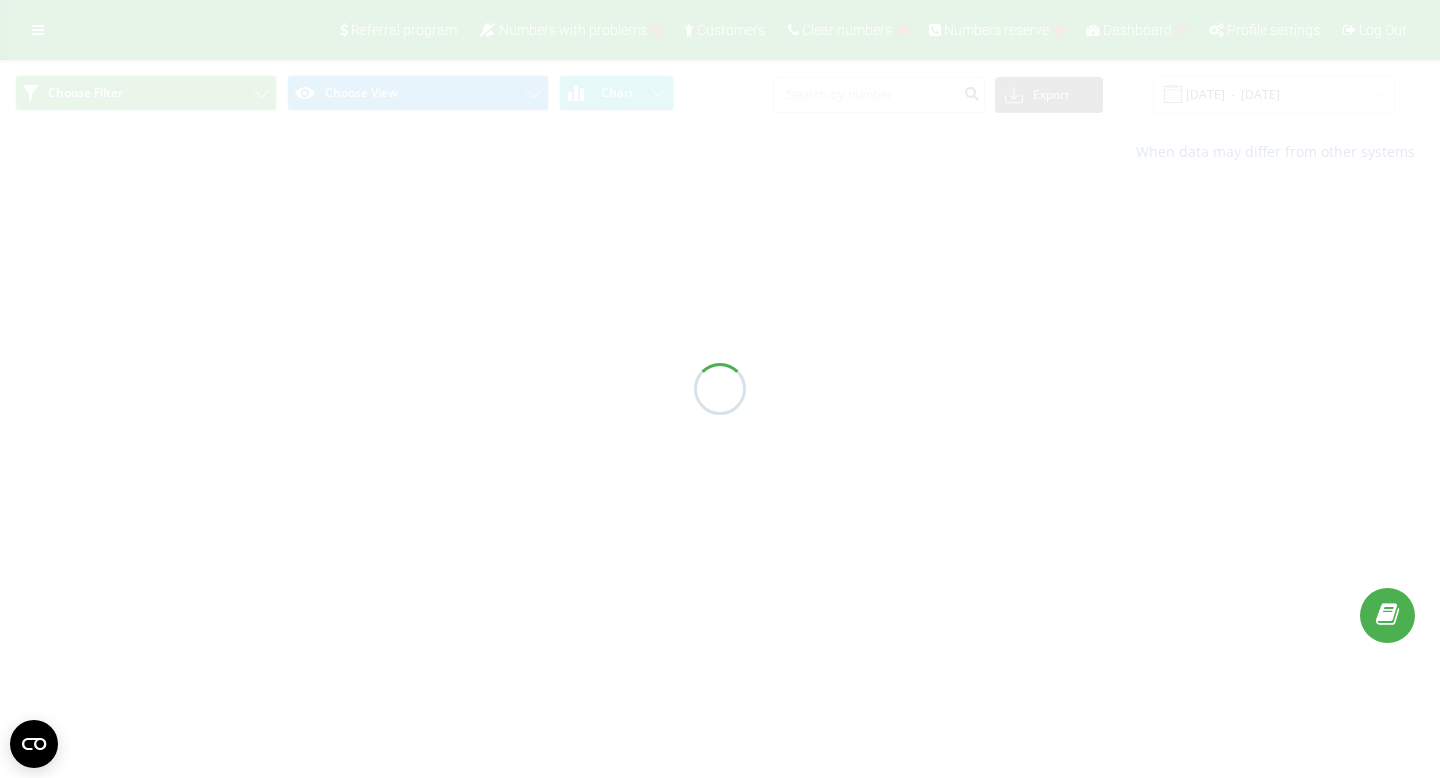 scroll, scrollTop: 0, scrollLeft: 0, axis: both 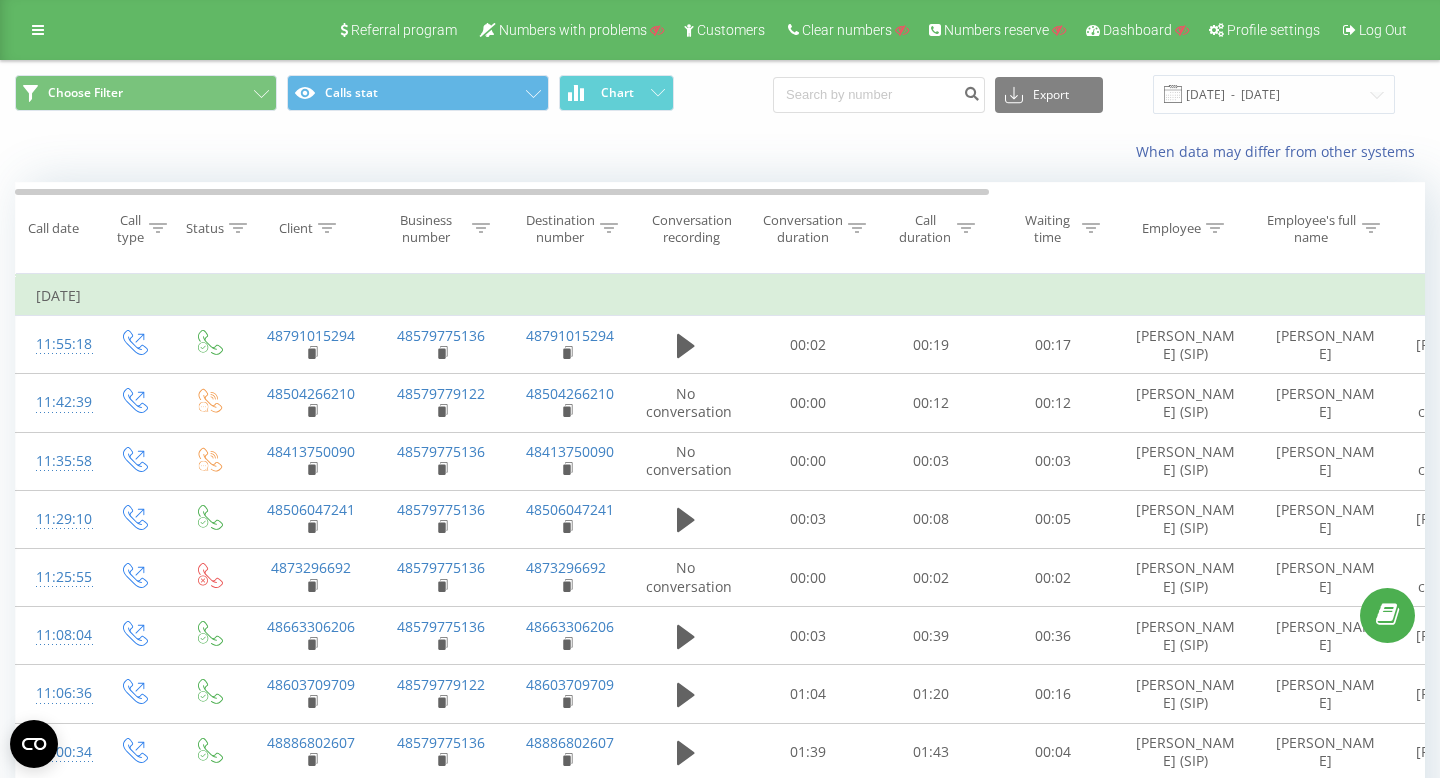 click on "Client" at bounding box center [296, 228] 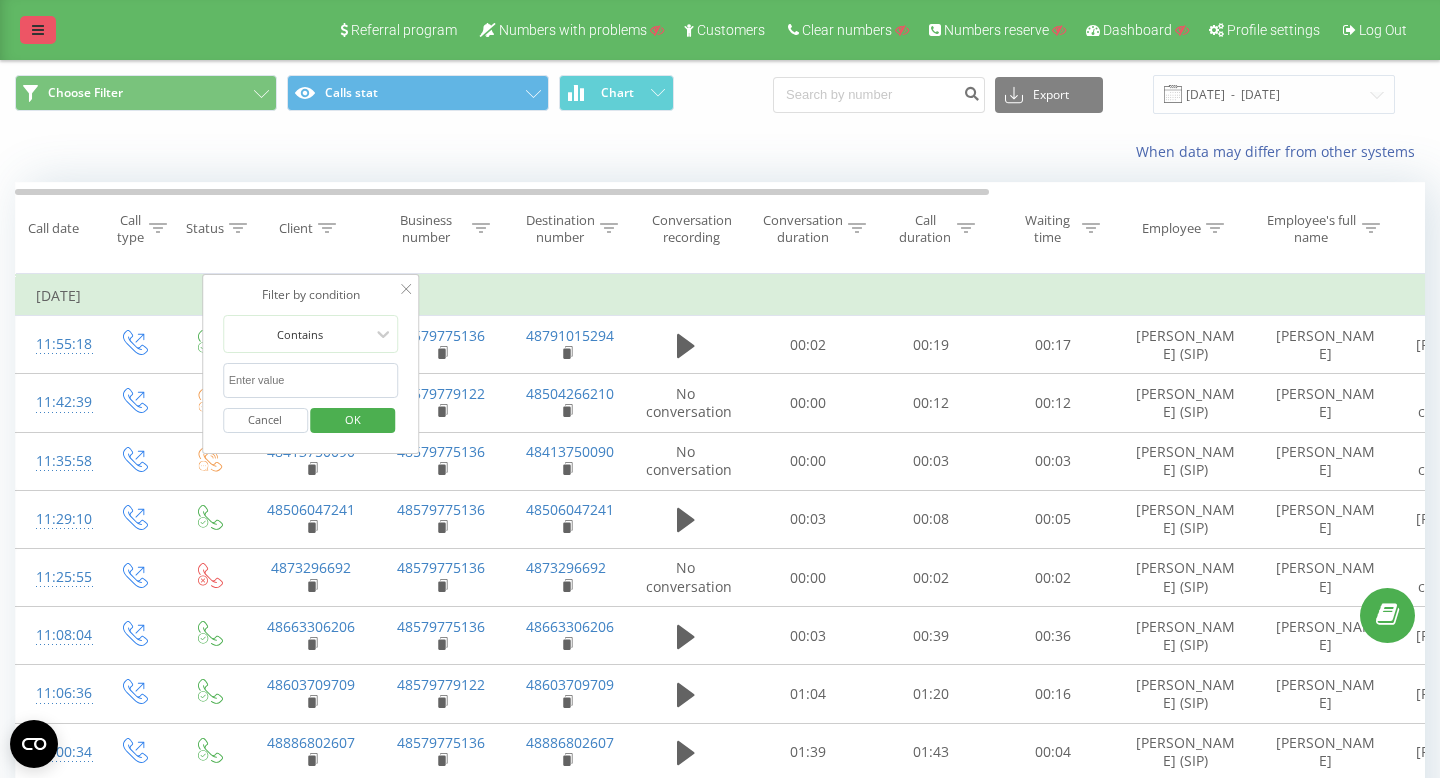 click at bounding box center (38, 30) 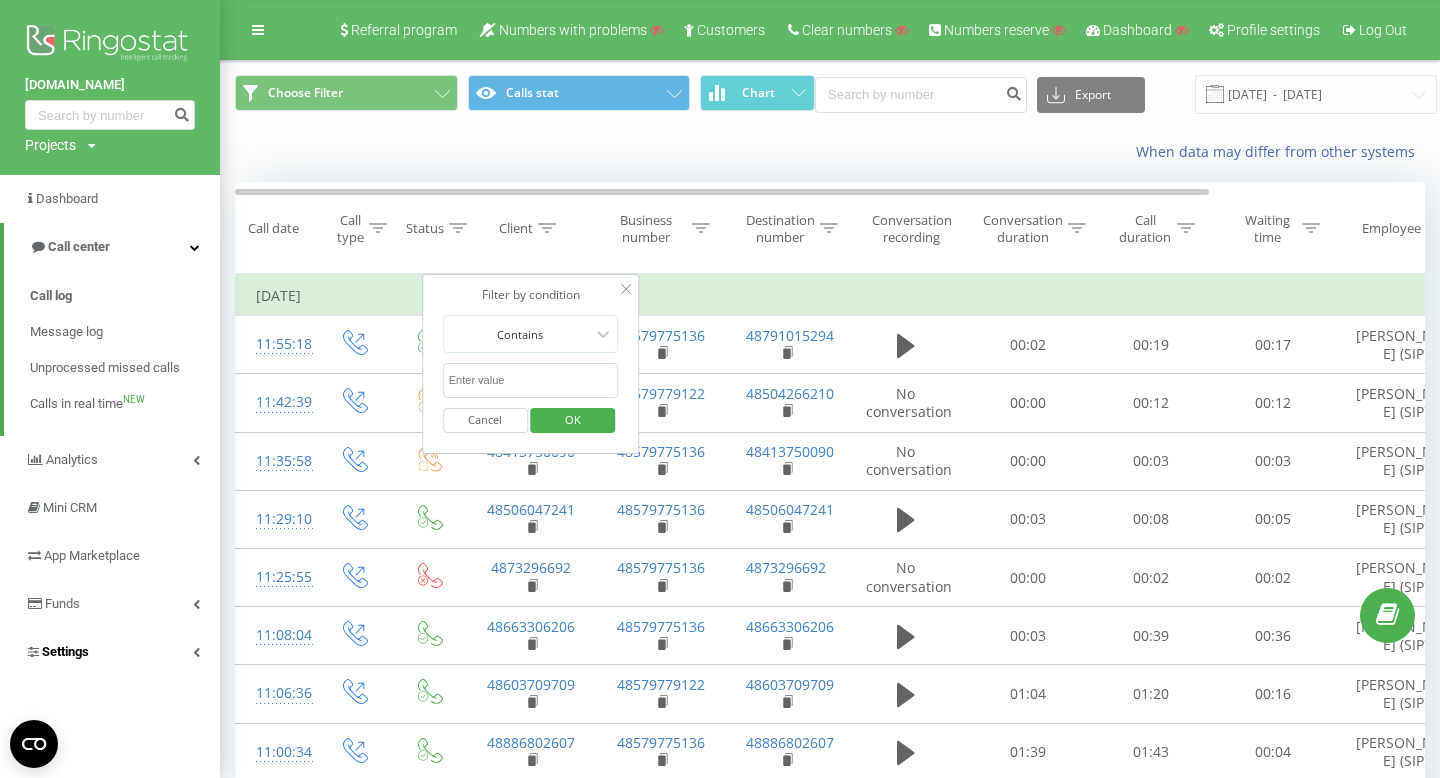 click on "Settings" at bounding box center [110, 652] 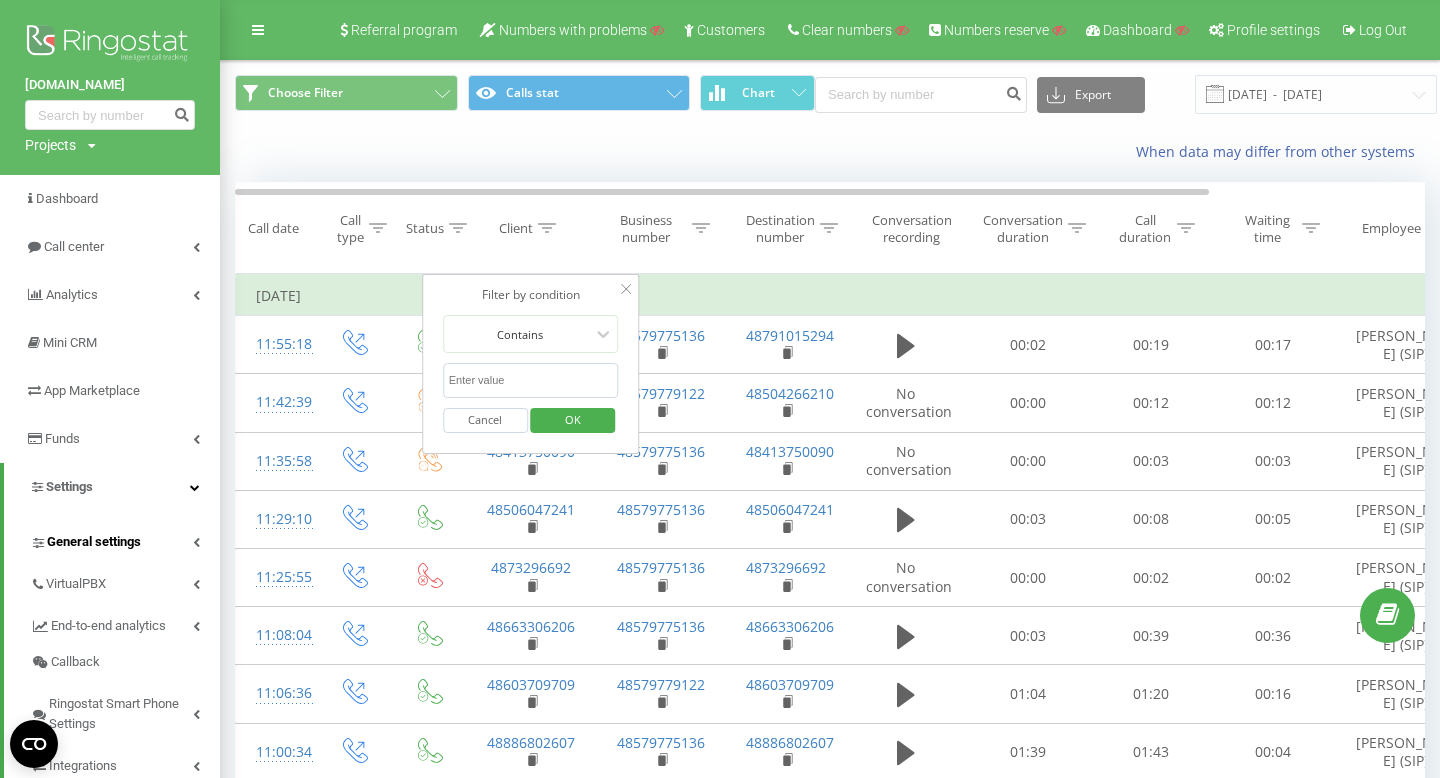 click on "General settings" at bounding box center (94, 542) 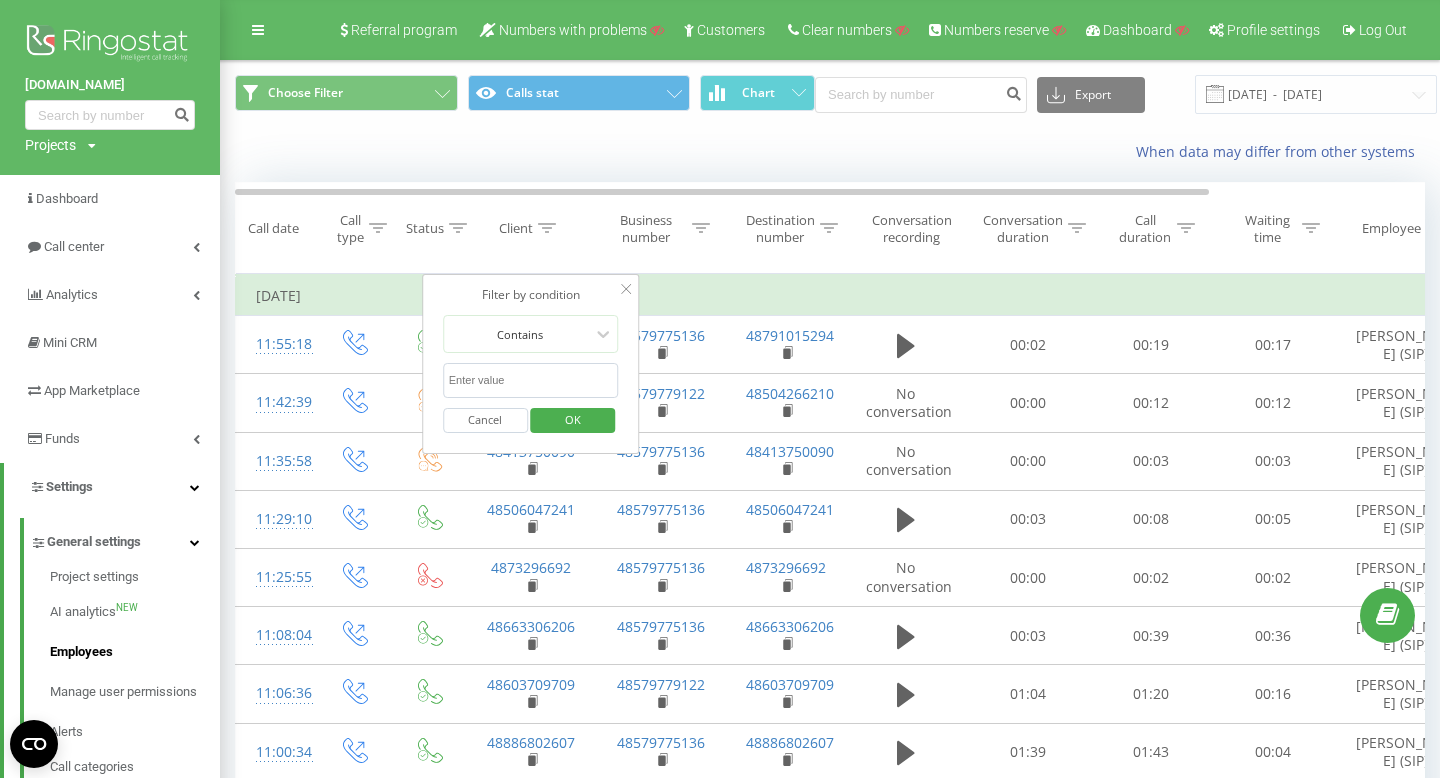 click on "Employees" at bounding box center [135, 652] 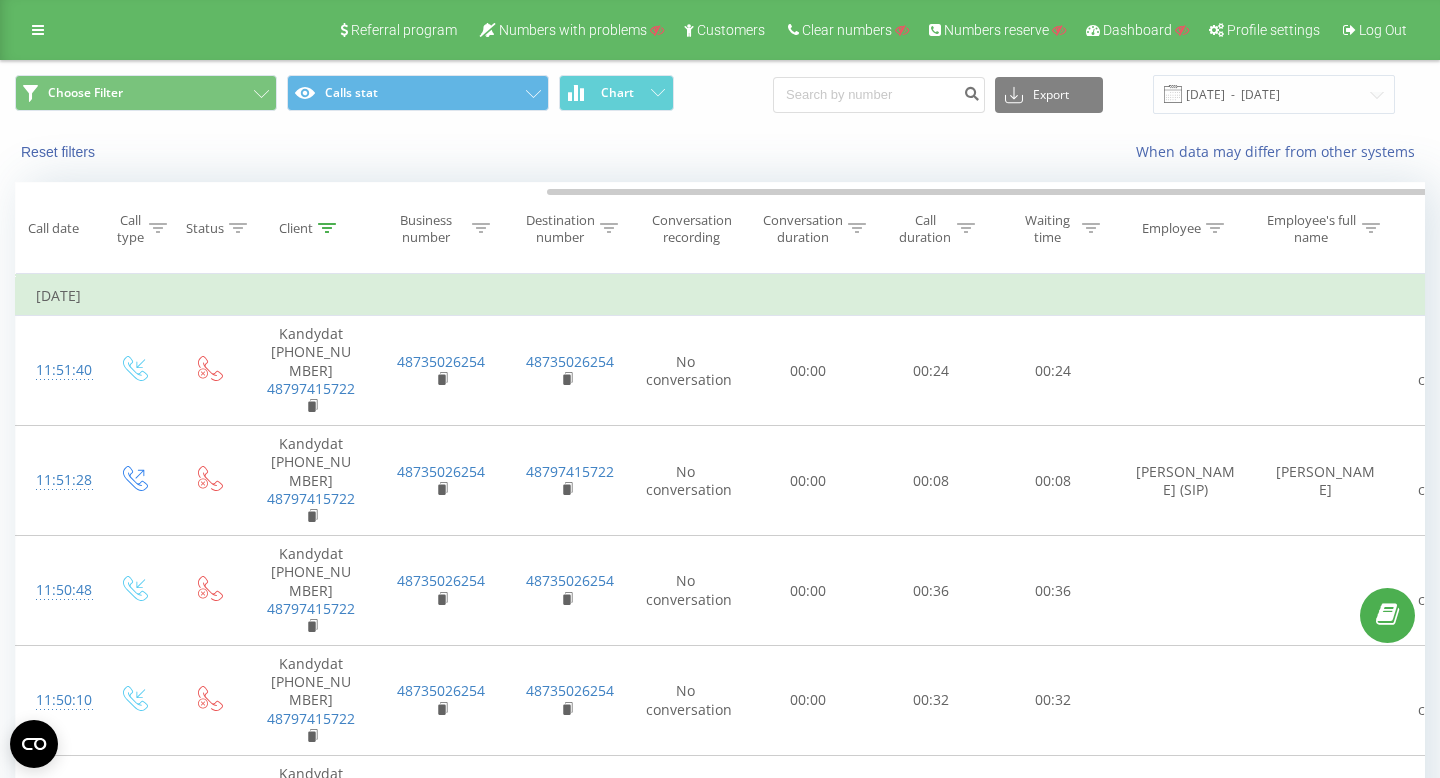 scroll, scrollTop: 0, scrollLeft: 0, axis: both 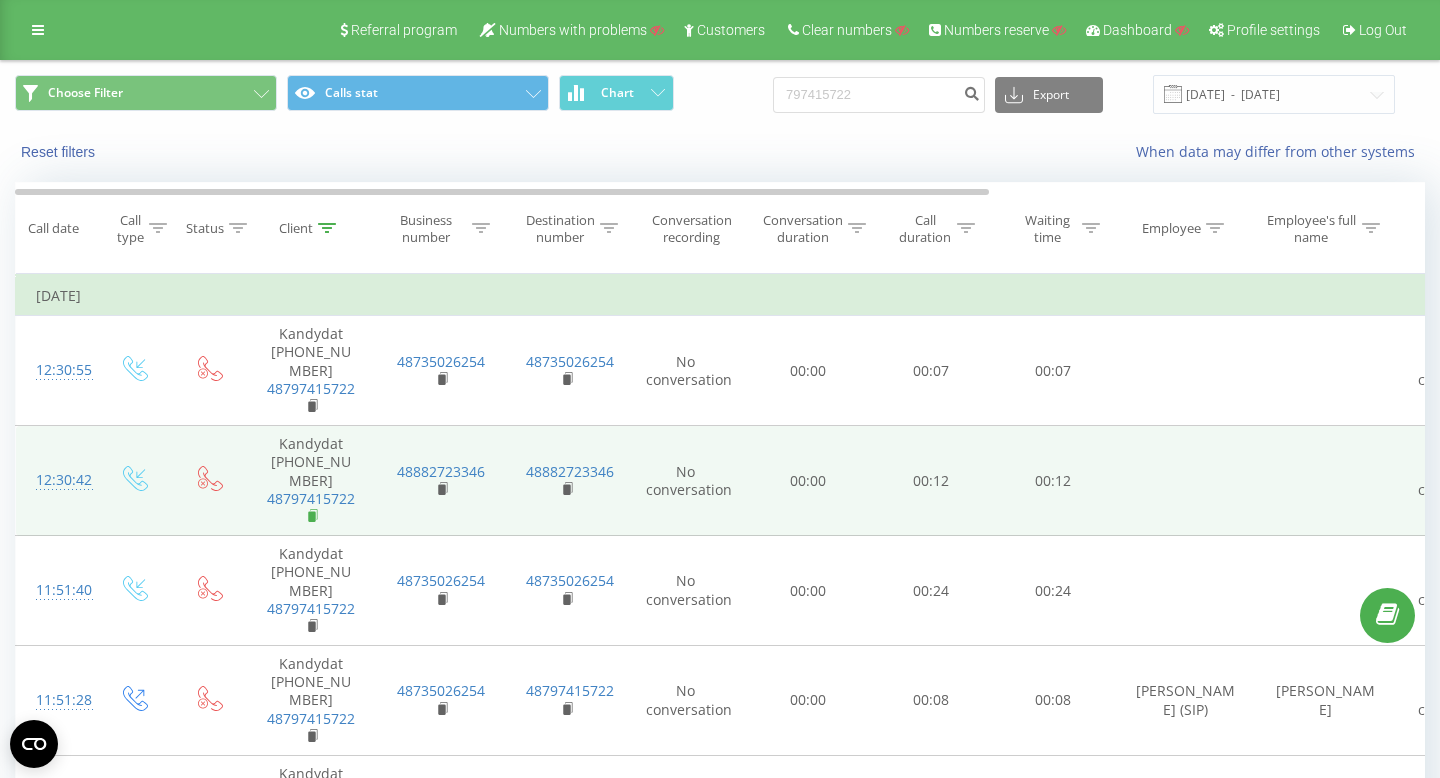 click 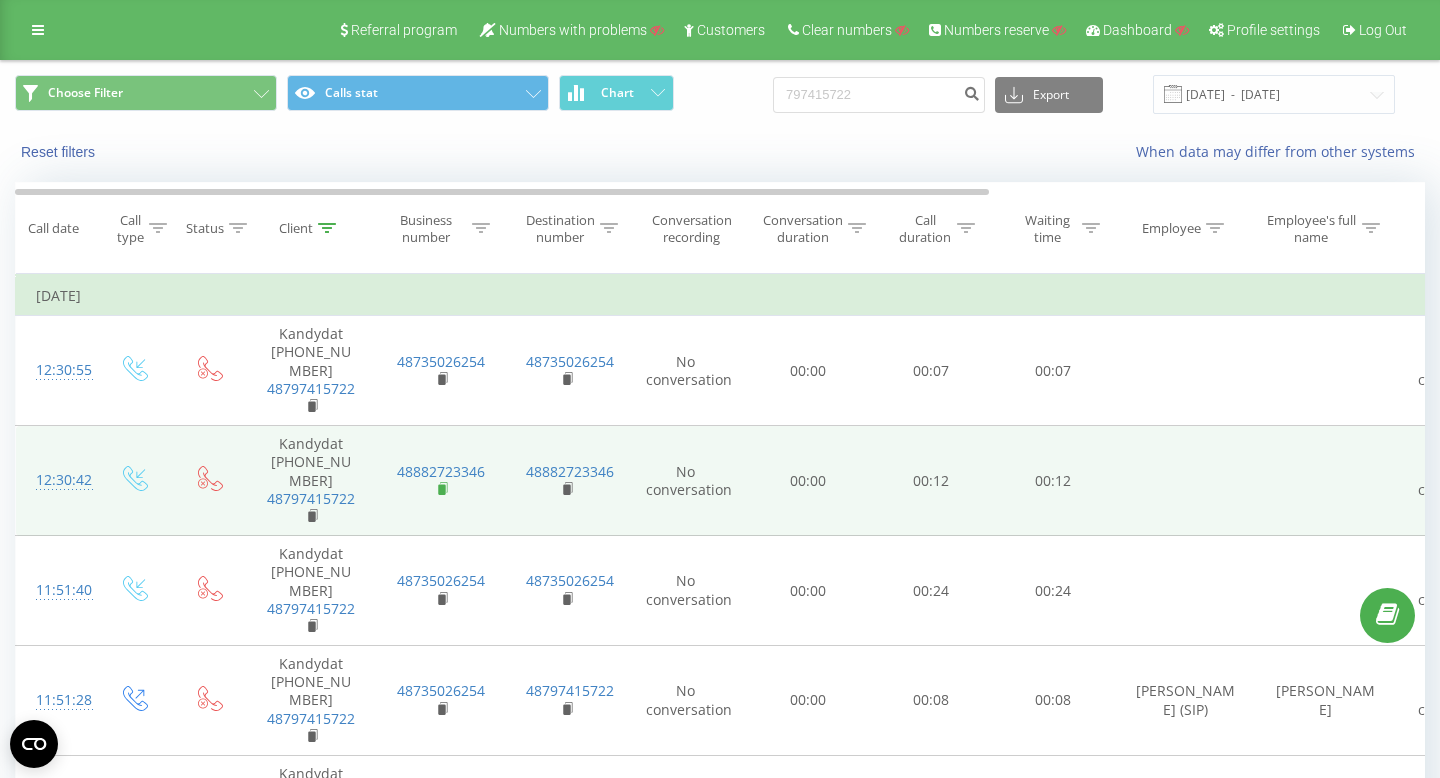 click 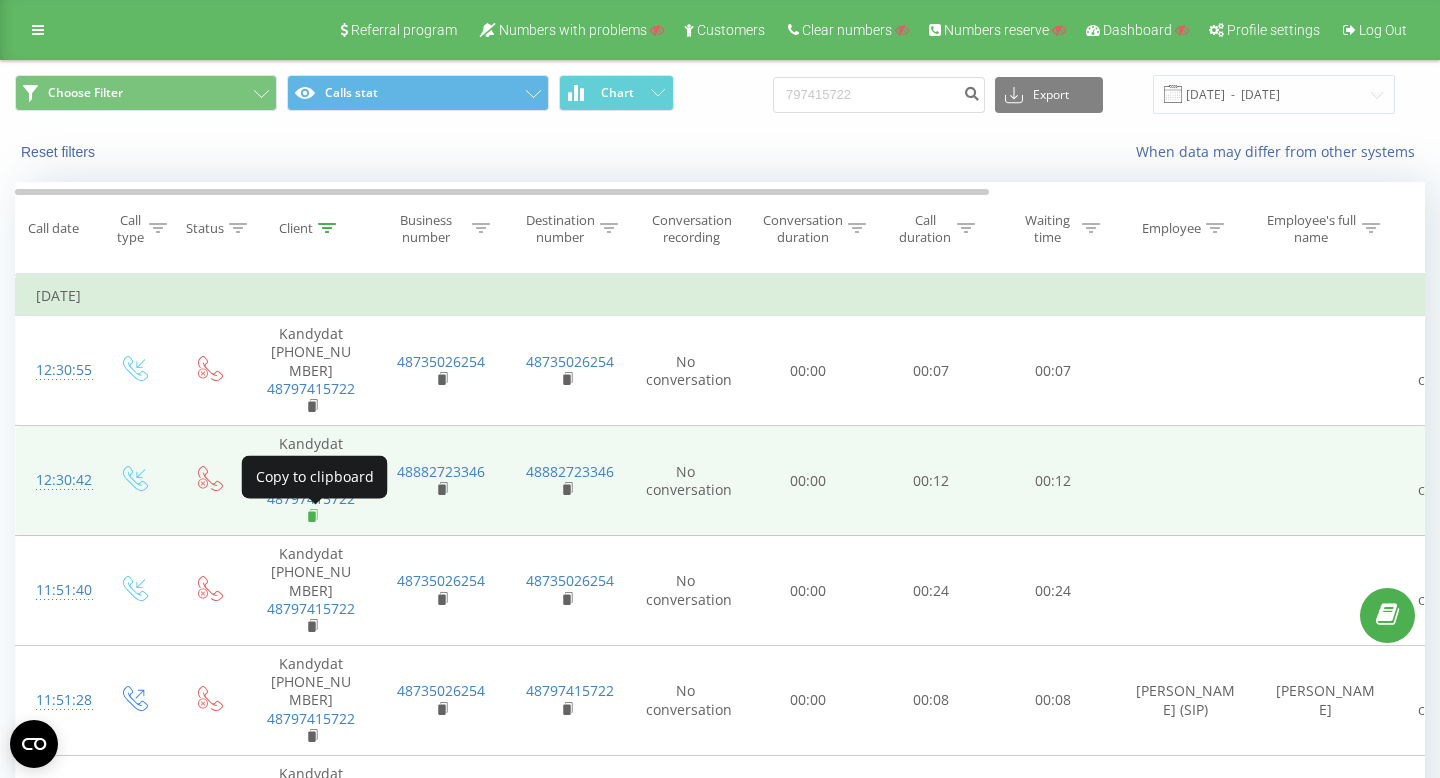 click 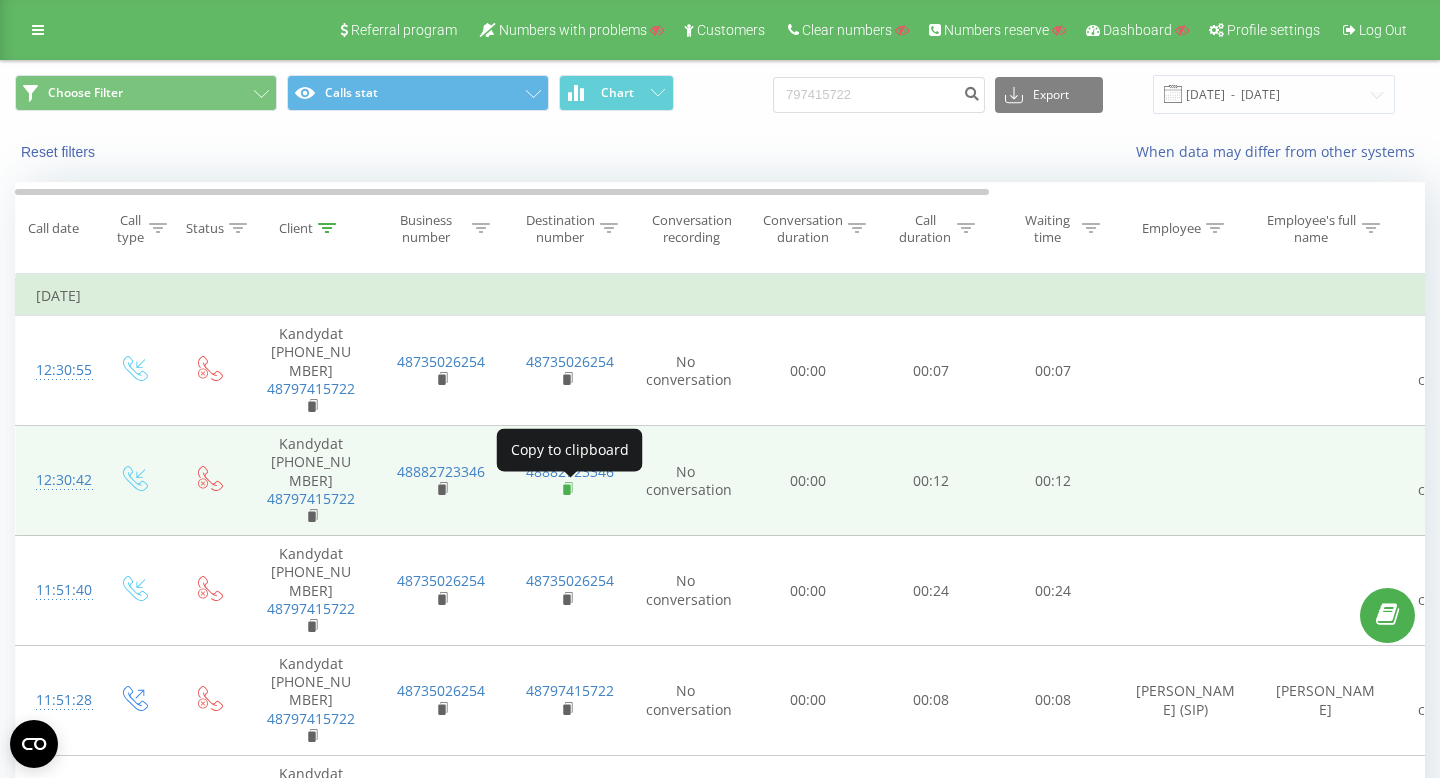 click 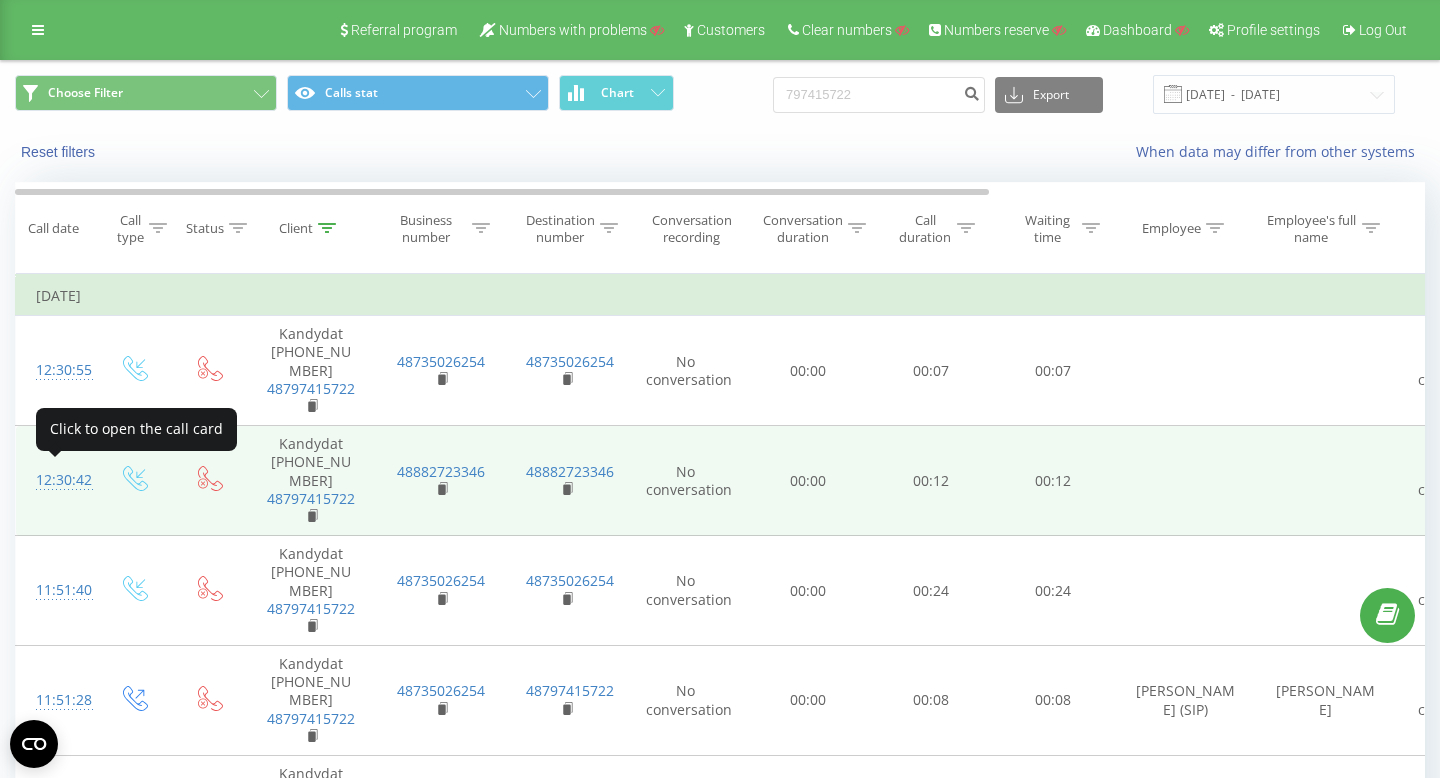 click on "12:30:42" at bounding box center (56, 480) 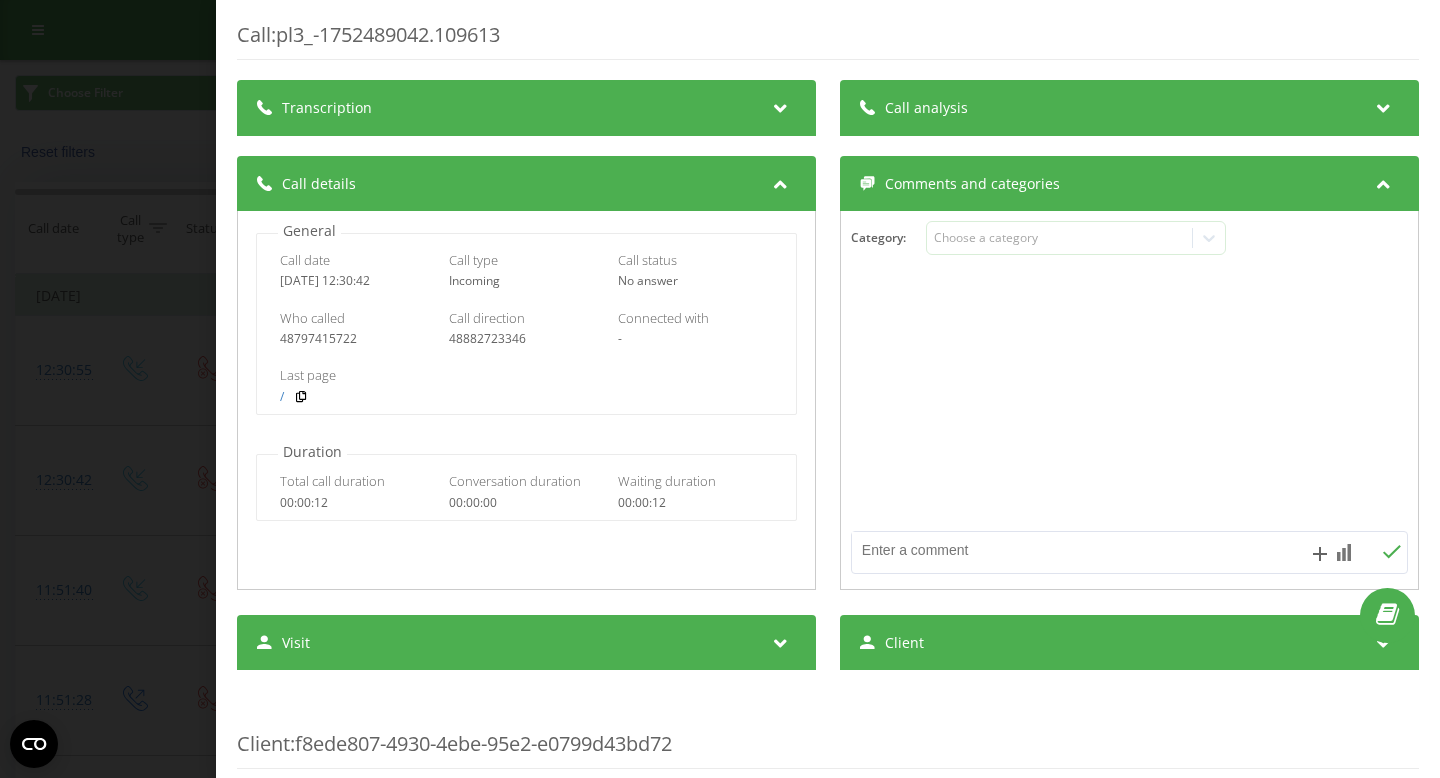 click on "Call :  pl3_-1752489042.109613 Transcription For AI analysis of future calls,  configure and activate the profile on the page . If the profile already exists and the call complies with its conditions, refresh the page after 10 minutes - AI analyzes the current call. Call analysis For AI analysis of future calls,  configure and activate the profile on the page . If the profile already exists and the call complies with its conditions, refresh the page after 10 minutes - AI analyzes the current call. Call details General Call date 2025-07-14 12:30:42 Call type Incoming Call status No answer Who called 48797415722 Call direction 48882723346 Connected with - Last page / Duration Total call duration 00:00:12 Conversation duration 00:00:00 Waiting duration 00:00:12 Comments and categories Category : Choose a category Visit Source n/a Medium n/a Campaign n/a Content n/a Term n/a Referral n/a Client Client 48797415722 IP address 185.104.194.5 Landing page / Call card link Copy Client :  Statistics Total 0 0 2 0 2 2 2" at bounding box center (720, 389) 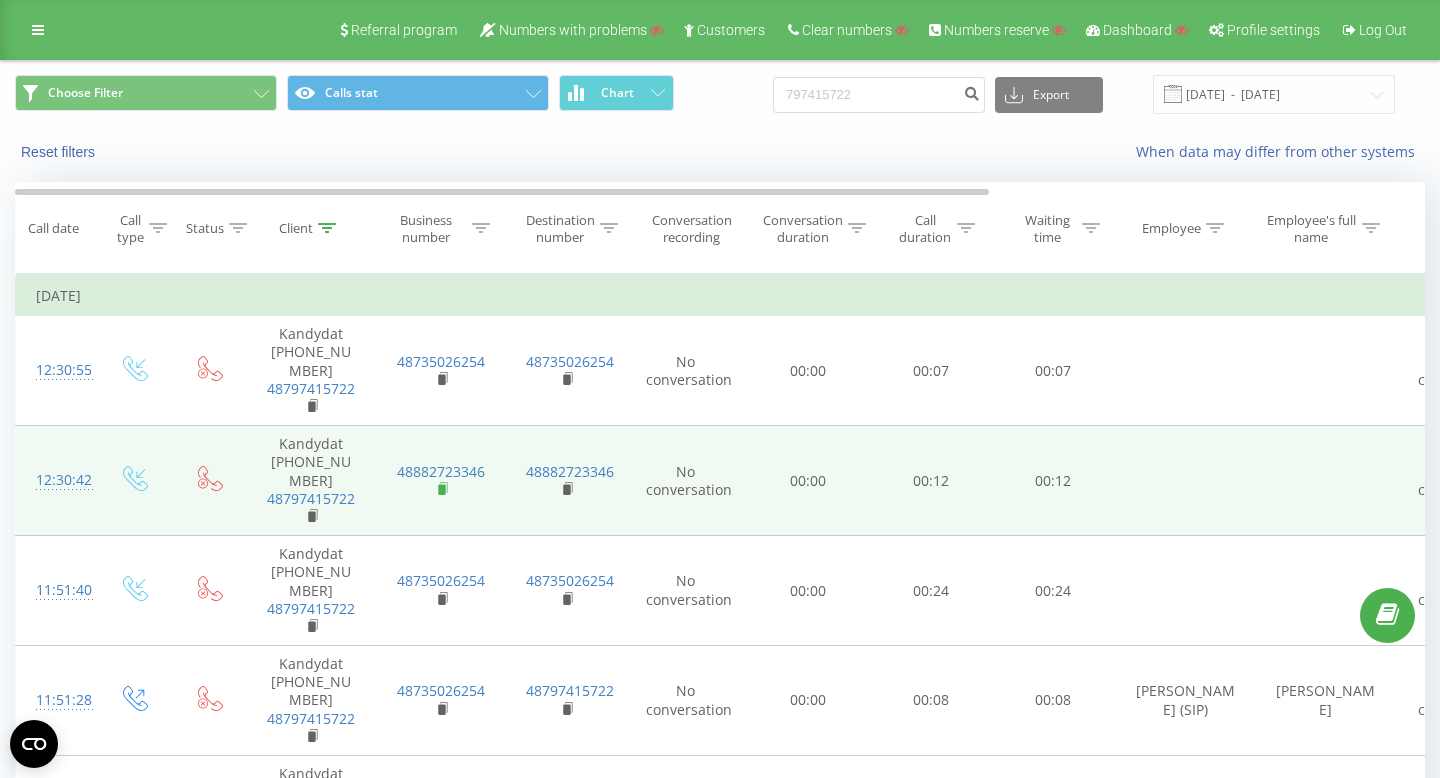 click 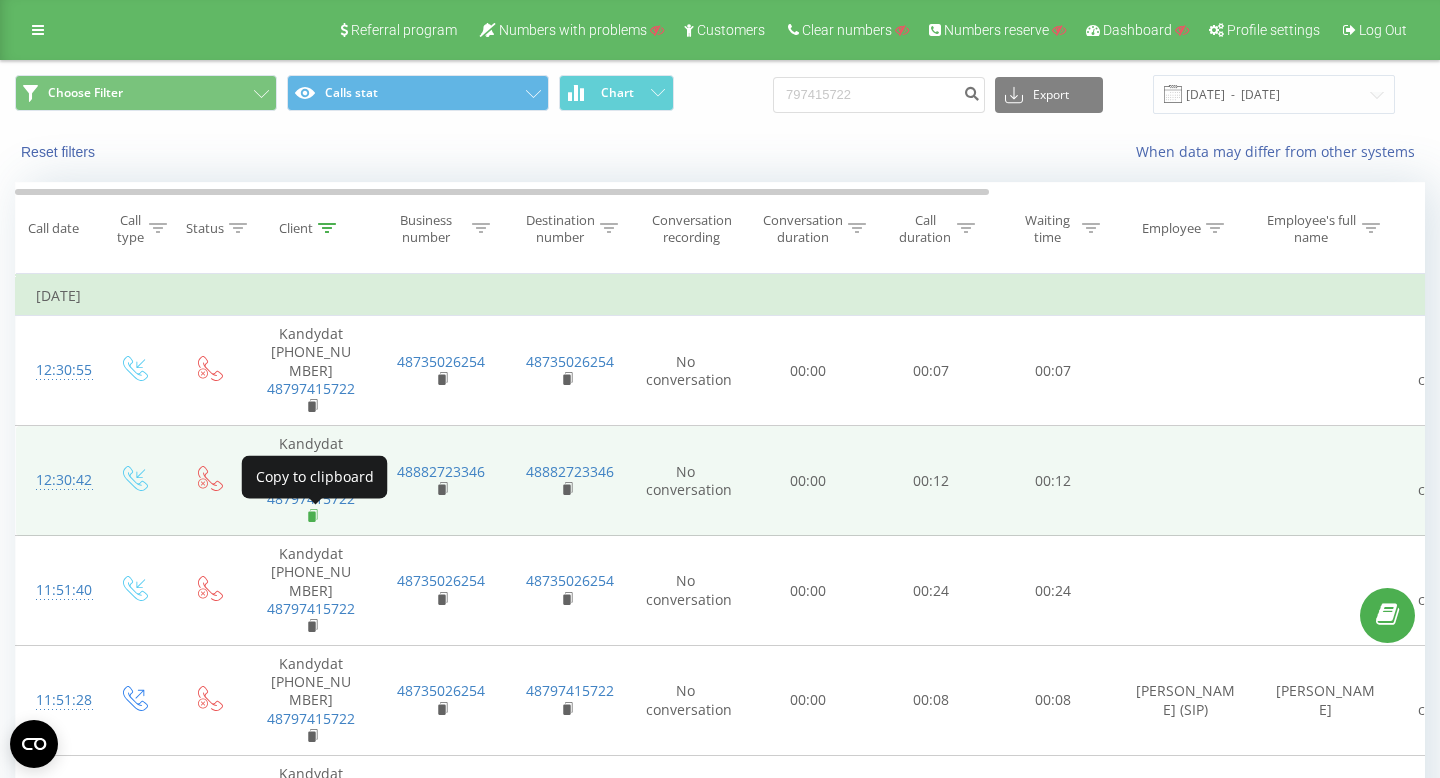 click 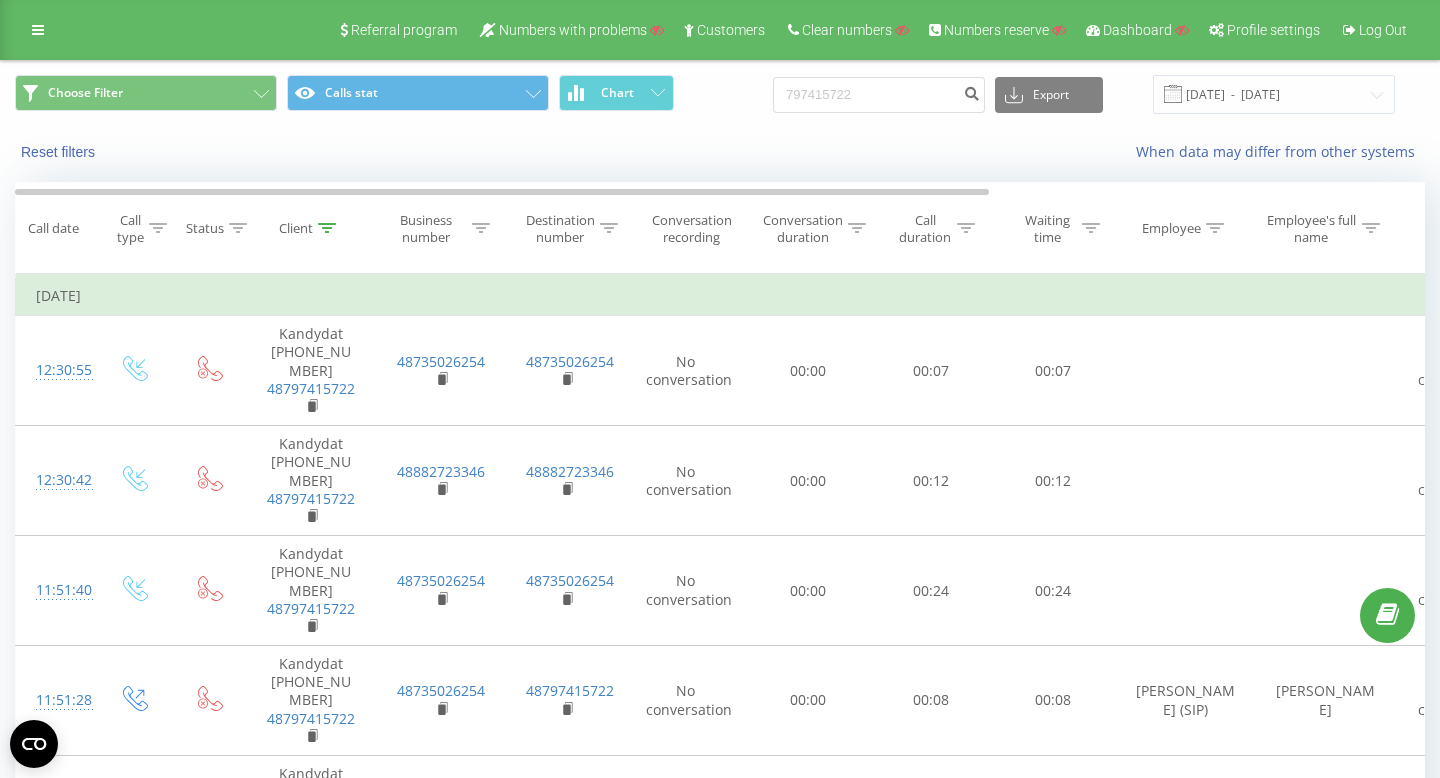 click 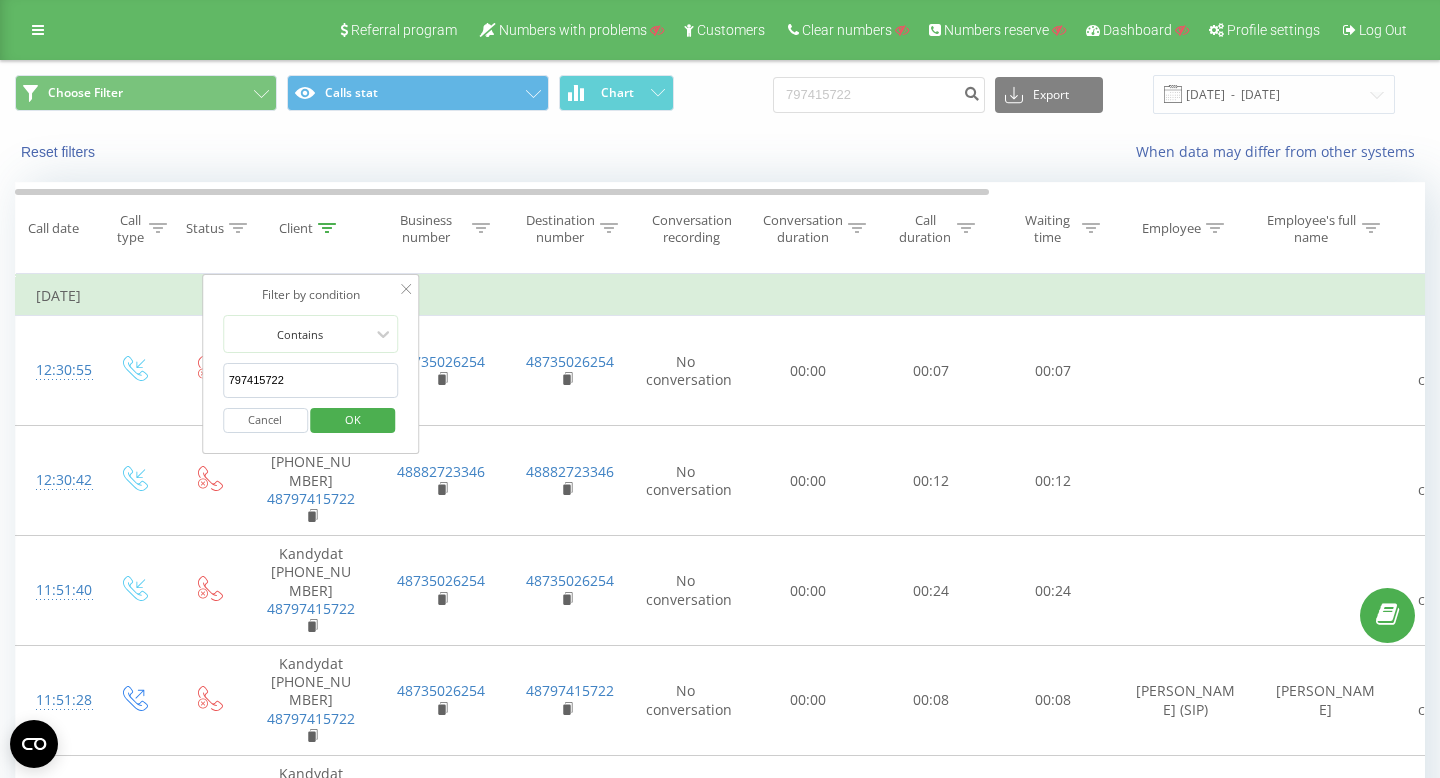 click on "Cancel" at bounding box center (265, 420) 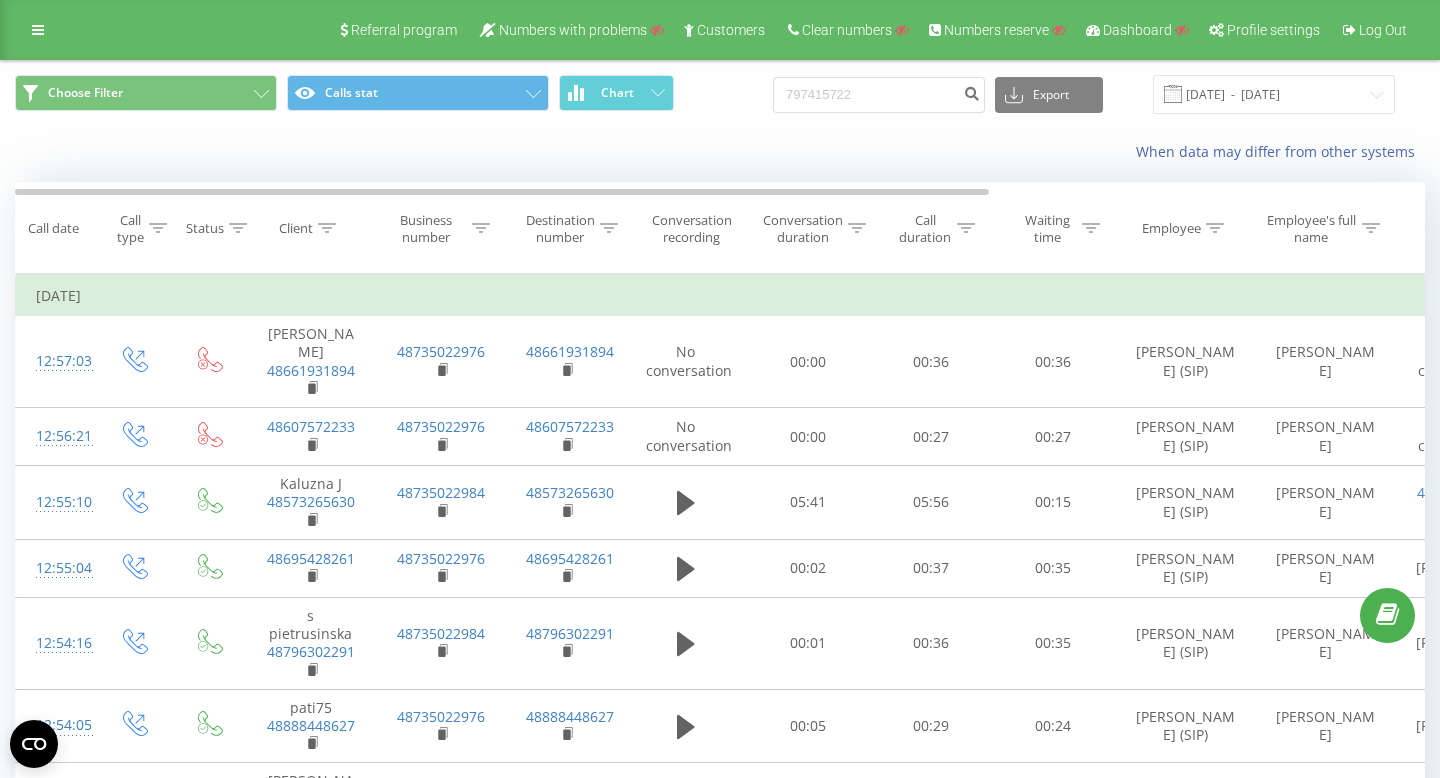 click on "Client" at bounding box center [296, 228] 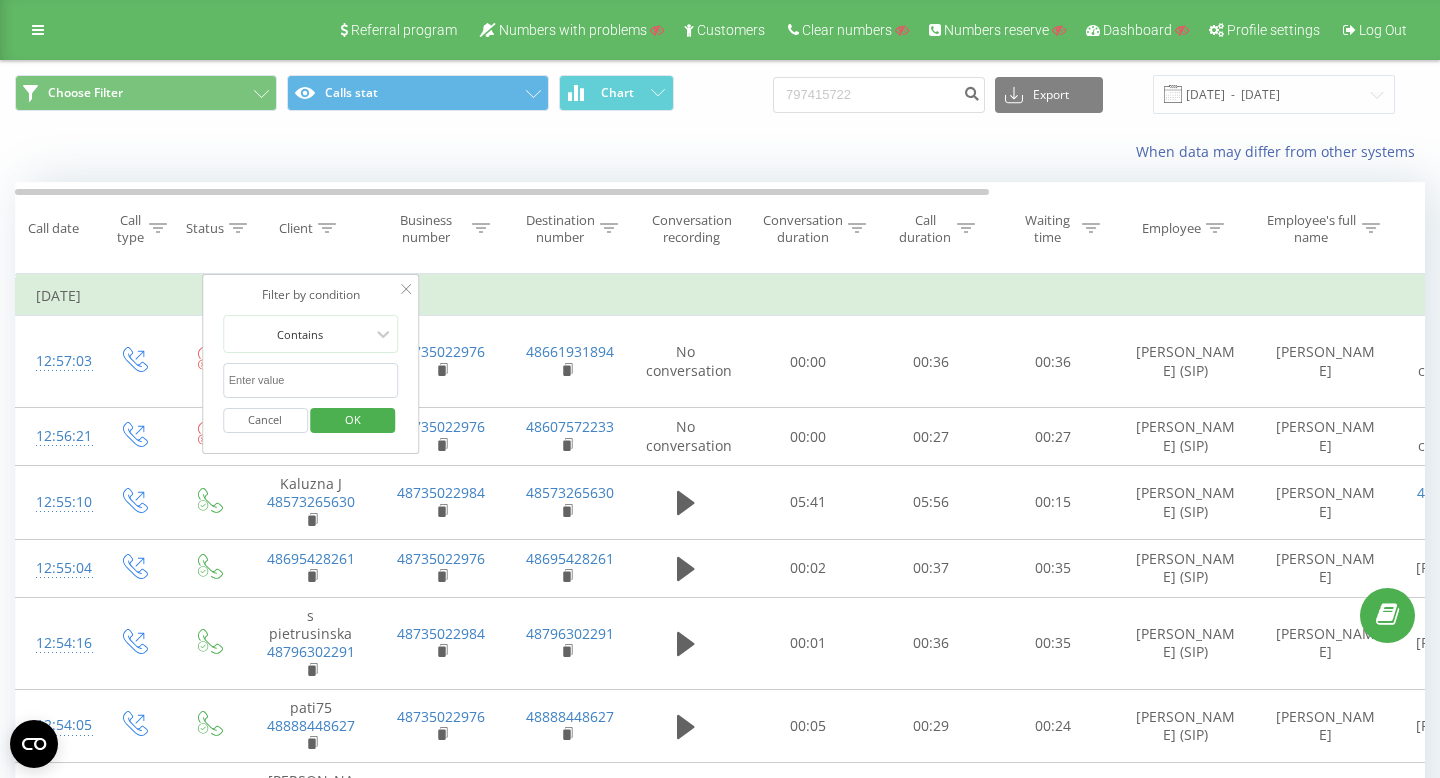 click on "797415722" at bounding box center [311, 380] 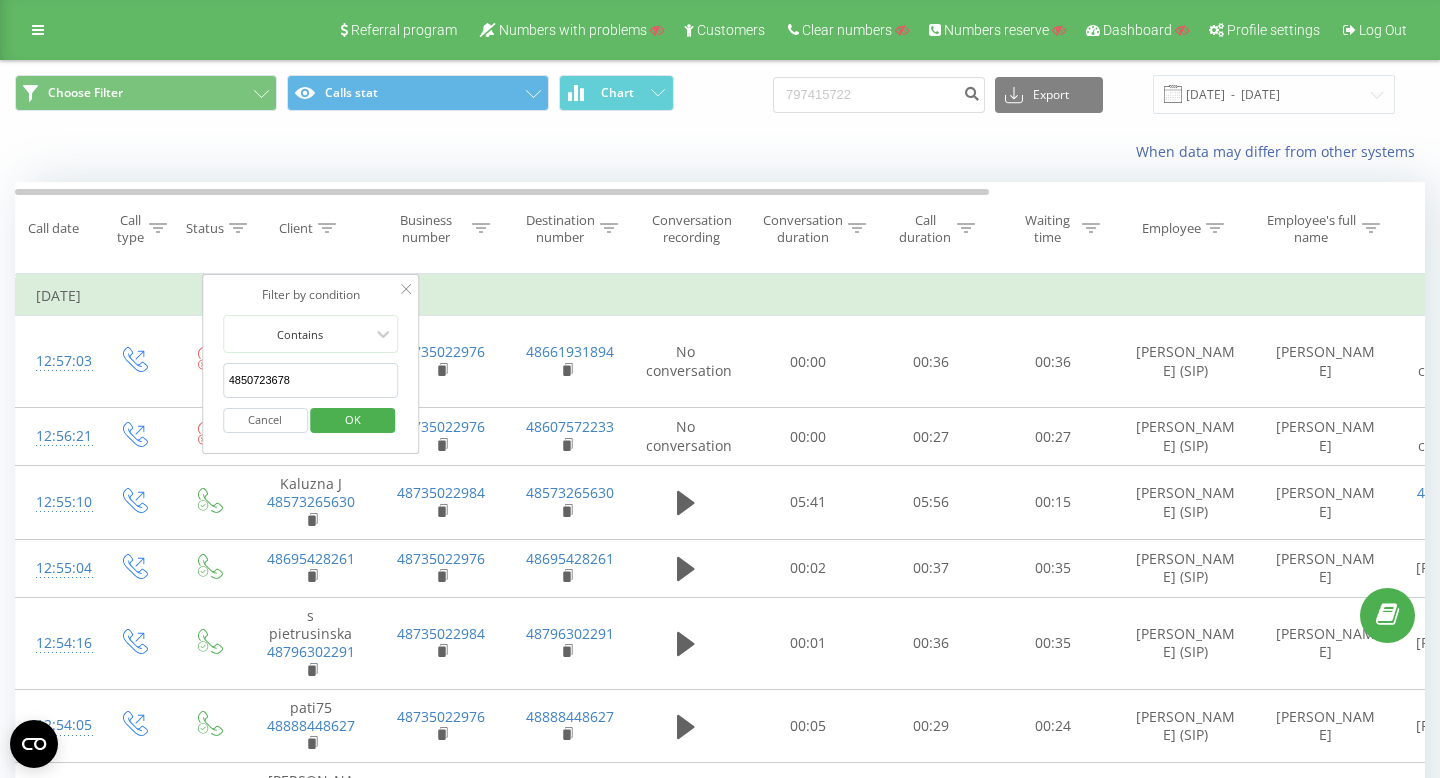 type on "48507236780" 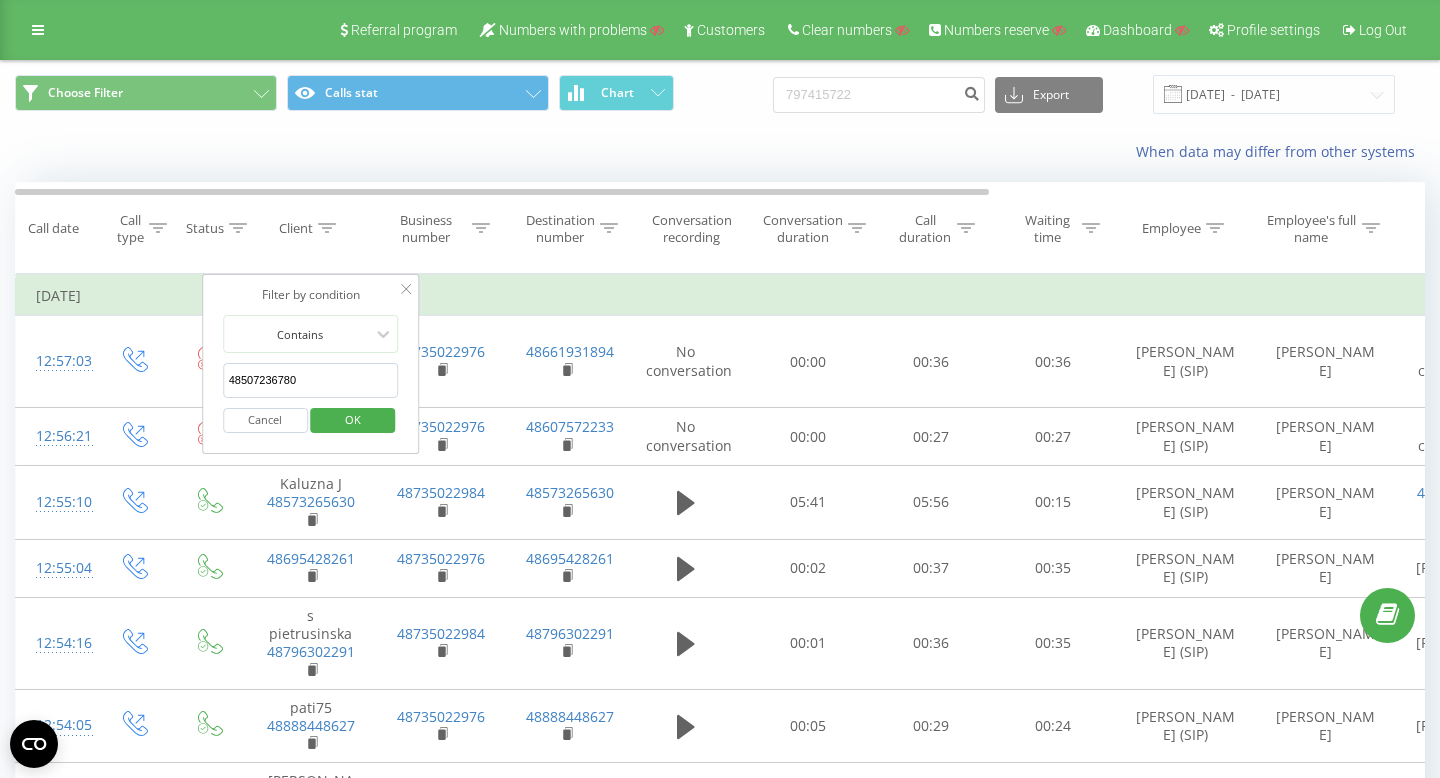 click on "OK" at bounding box center [353, 420] 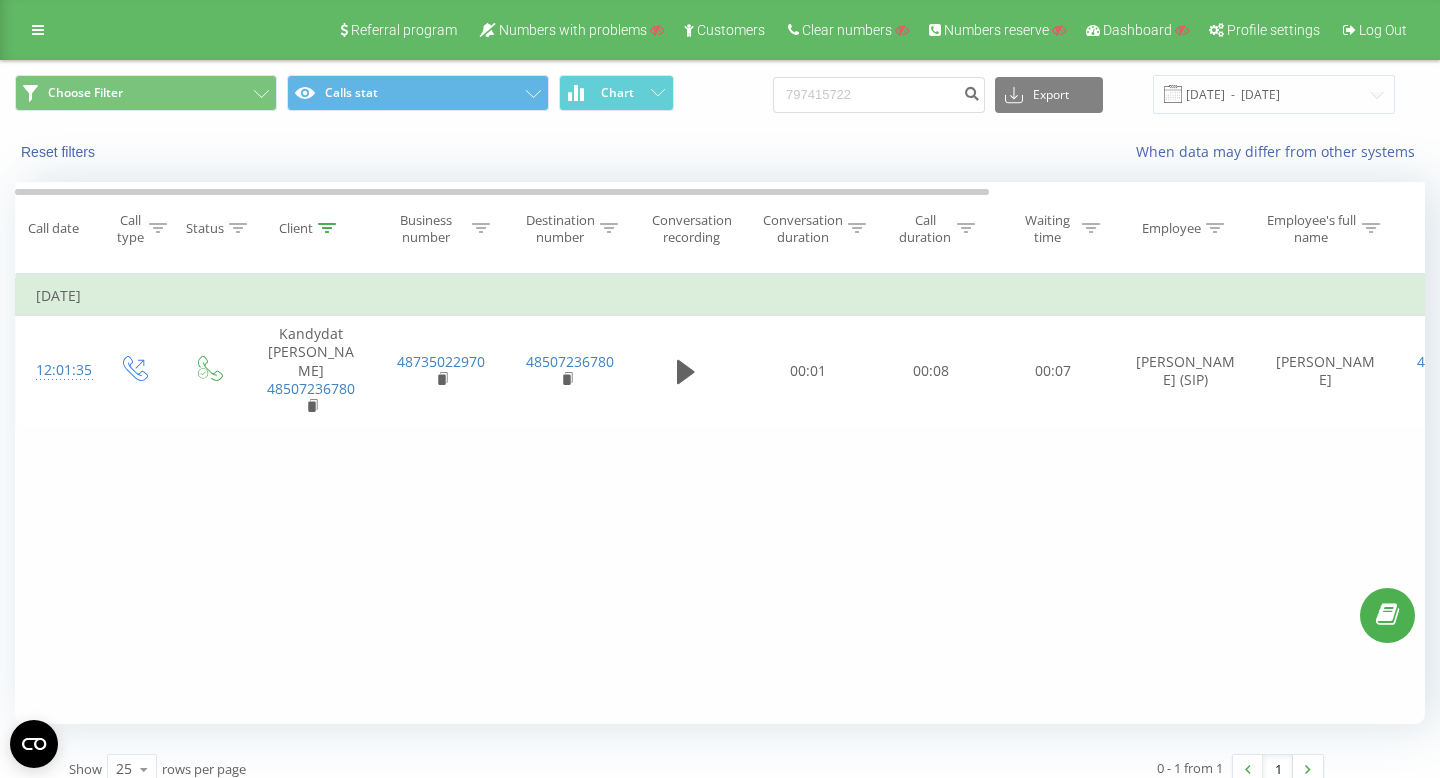 scroll, scrollTop: 21, scrollLeft: 0, axis: vertical 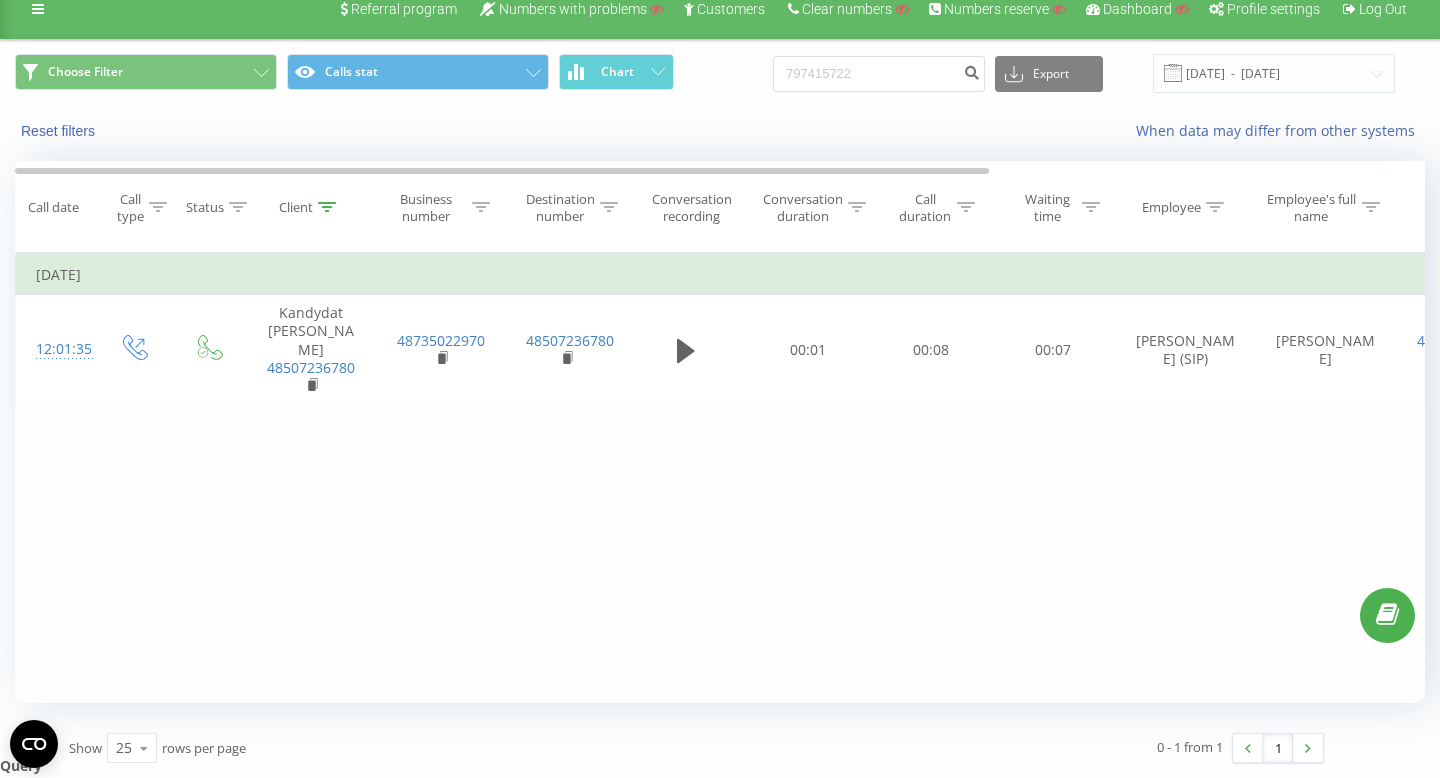 click on "Client" at bounding box center (307, 207) 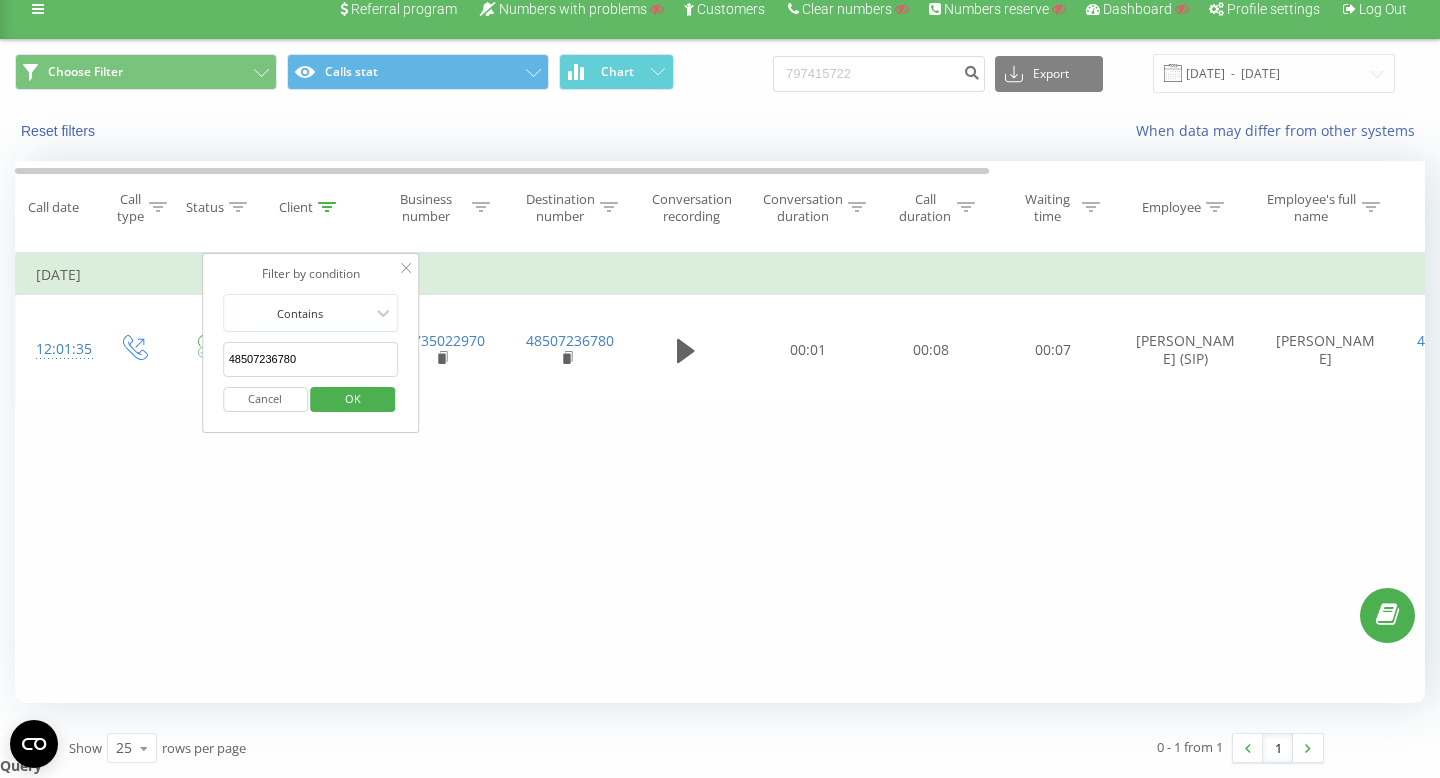 click on "Cancel" at bounding box center (265, 399) 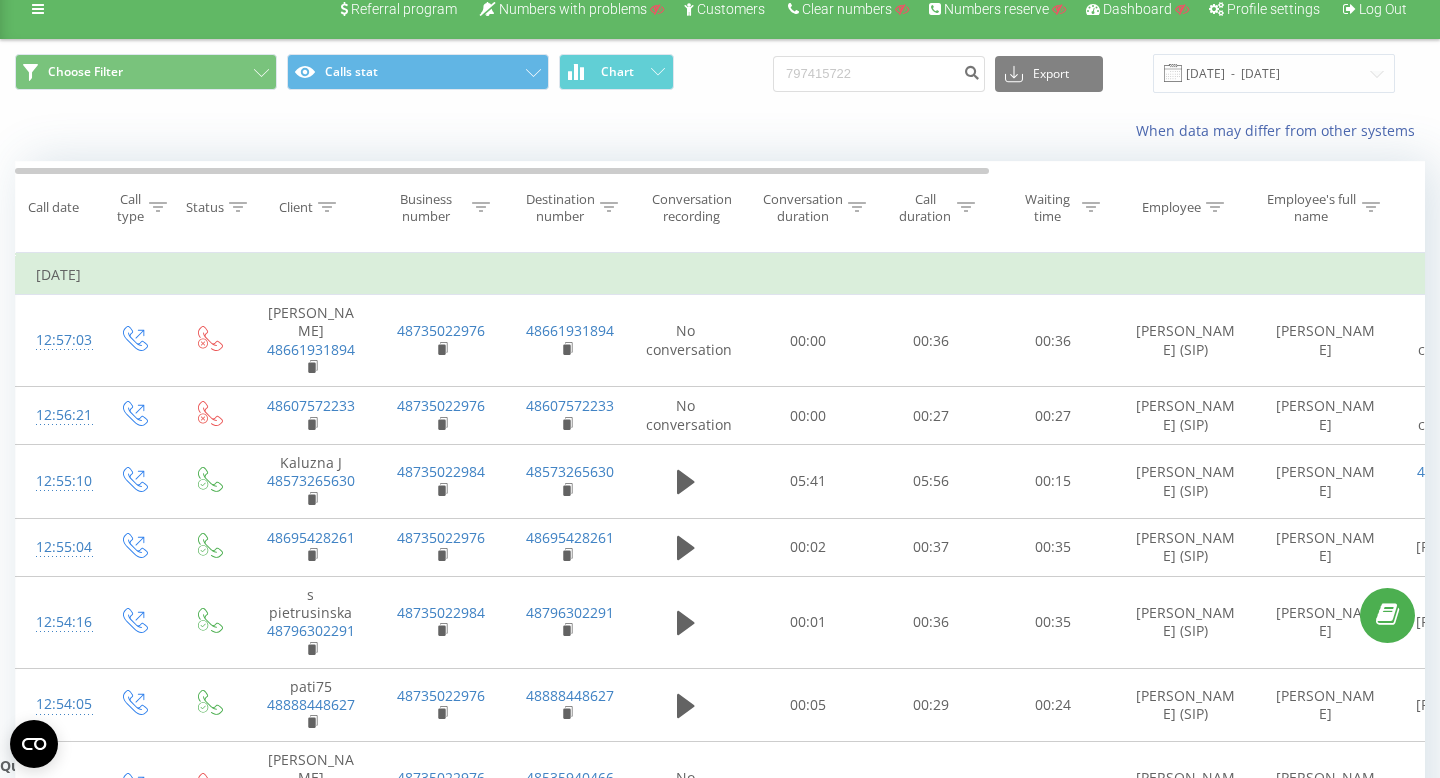 click at bounding box center (327, 207) 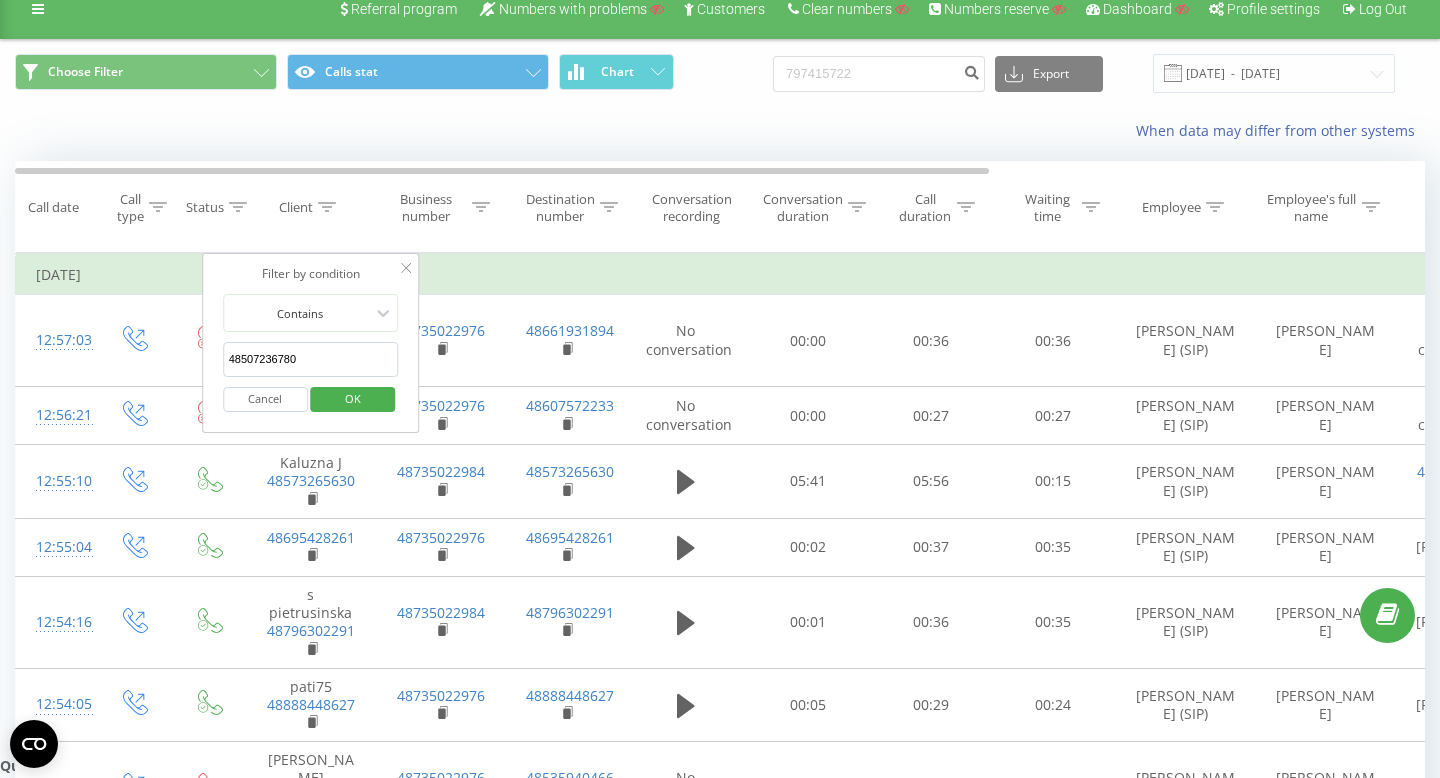 click on "48507236780" at bounding box center [311, 359] 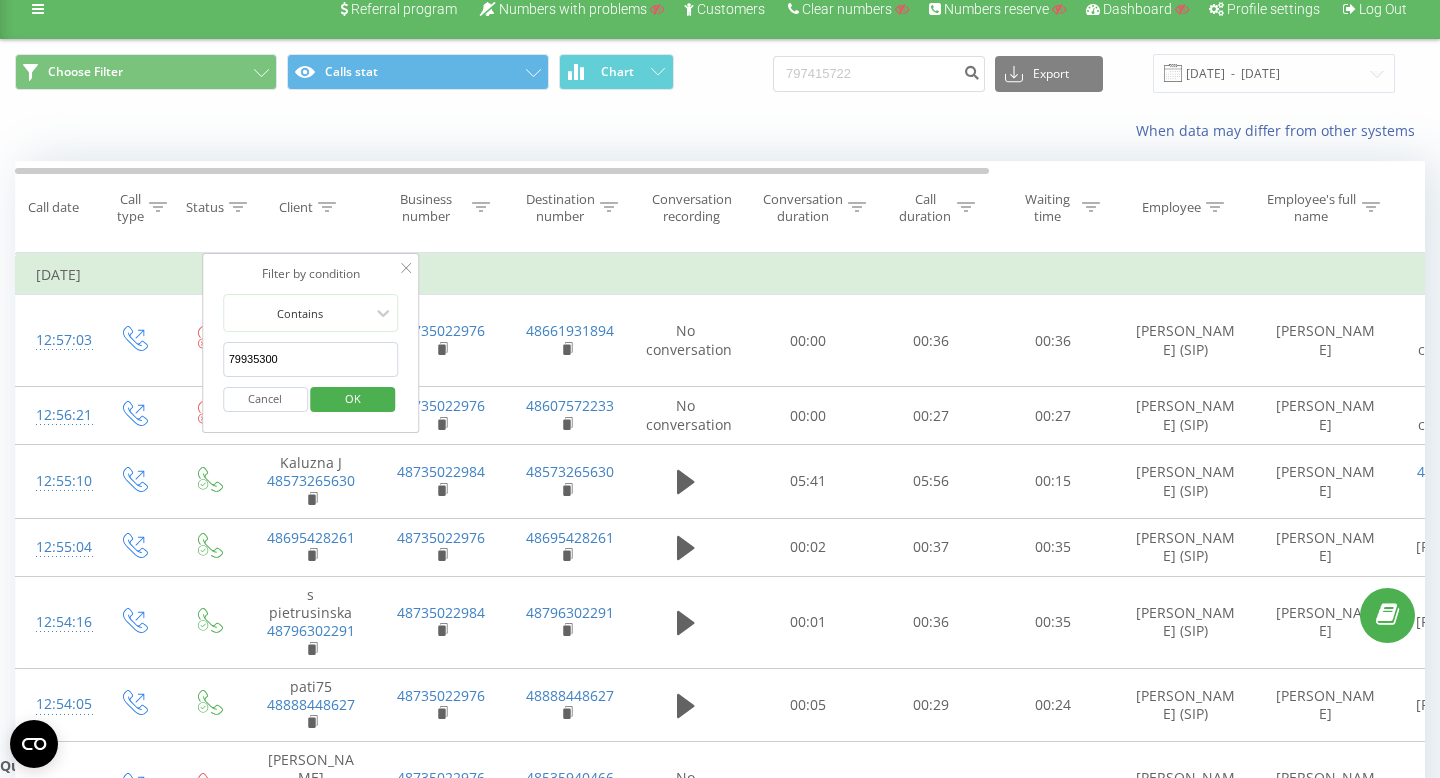 type on "799353007" 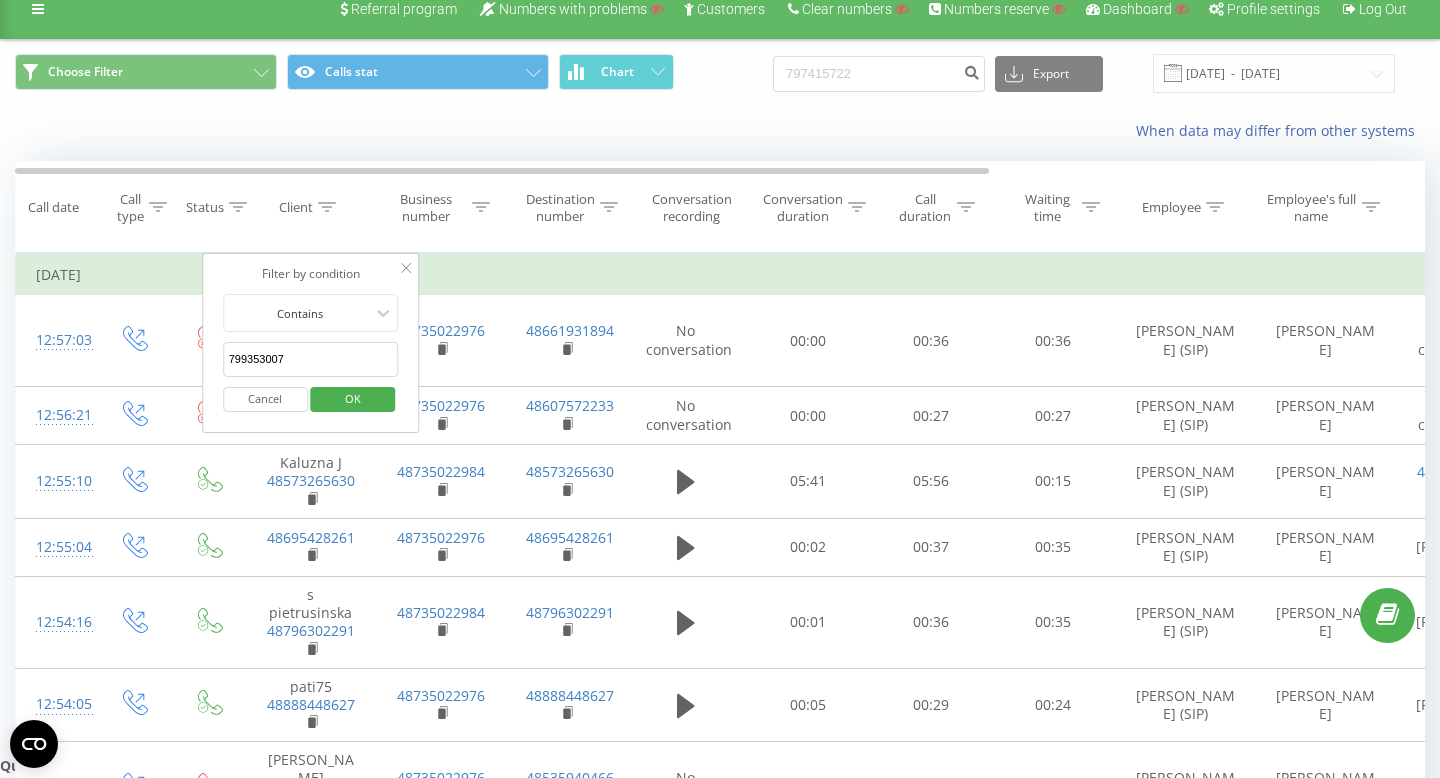 click on "OK" at bounding box center (353, 399) 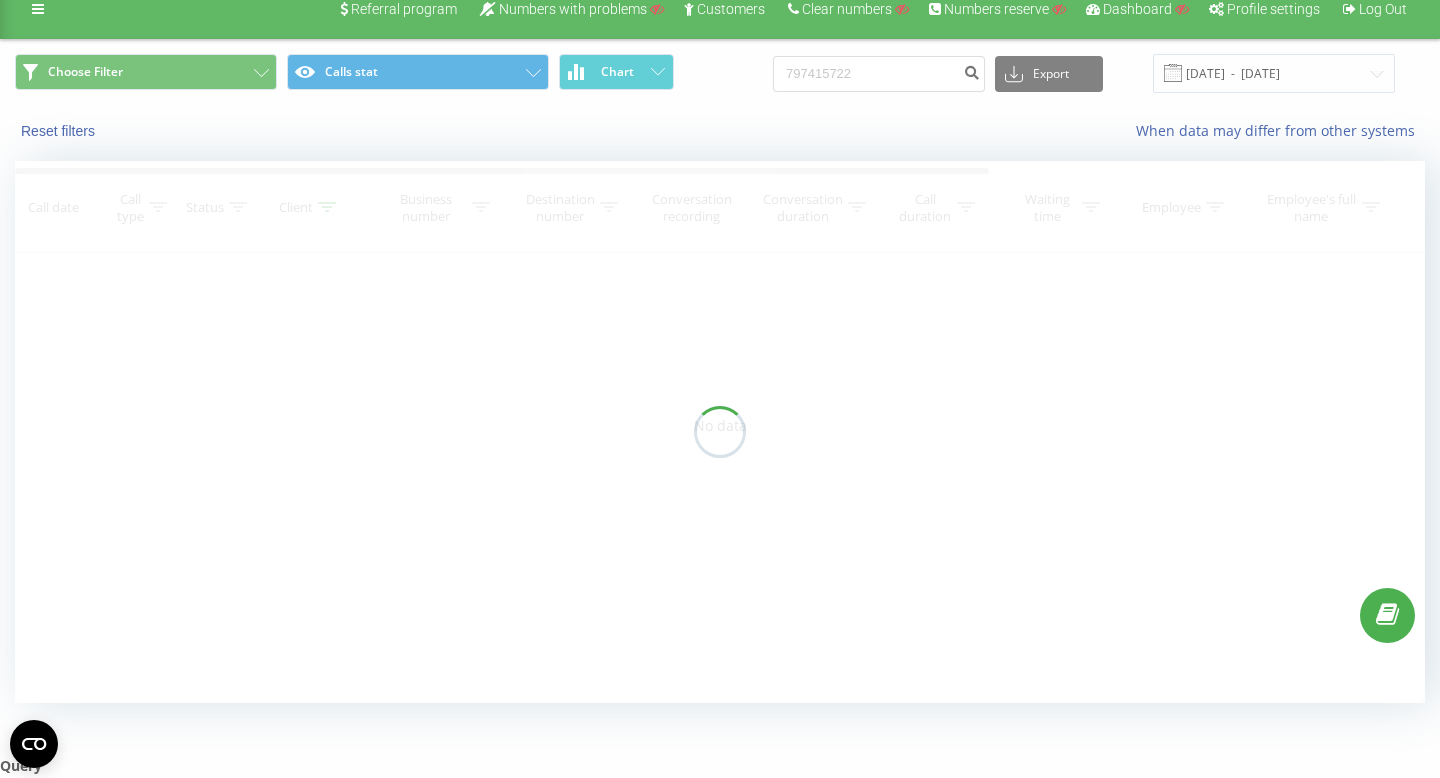 scroll, scrollTop: 0, scrollLeft: 0, axis: both 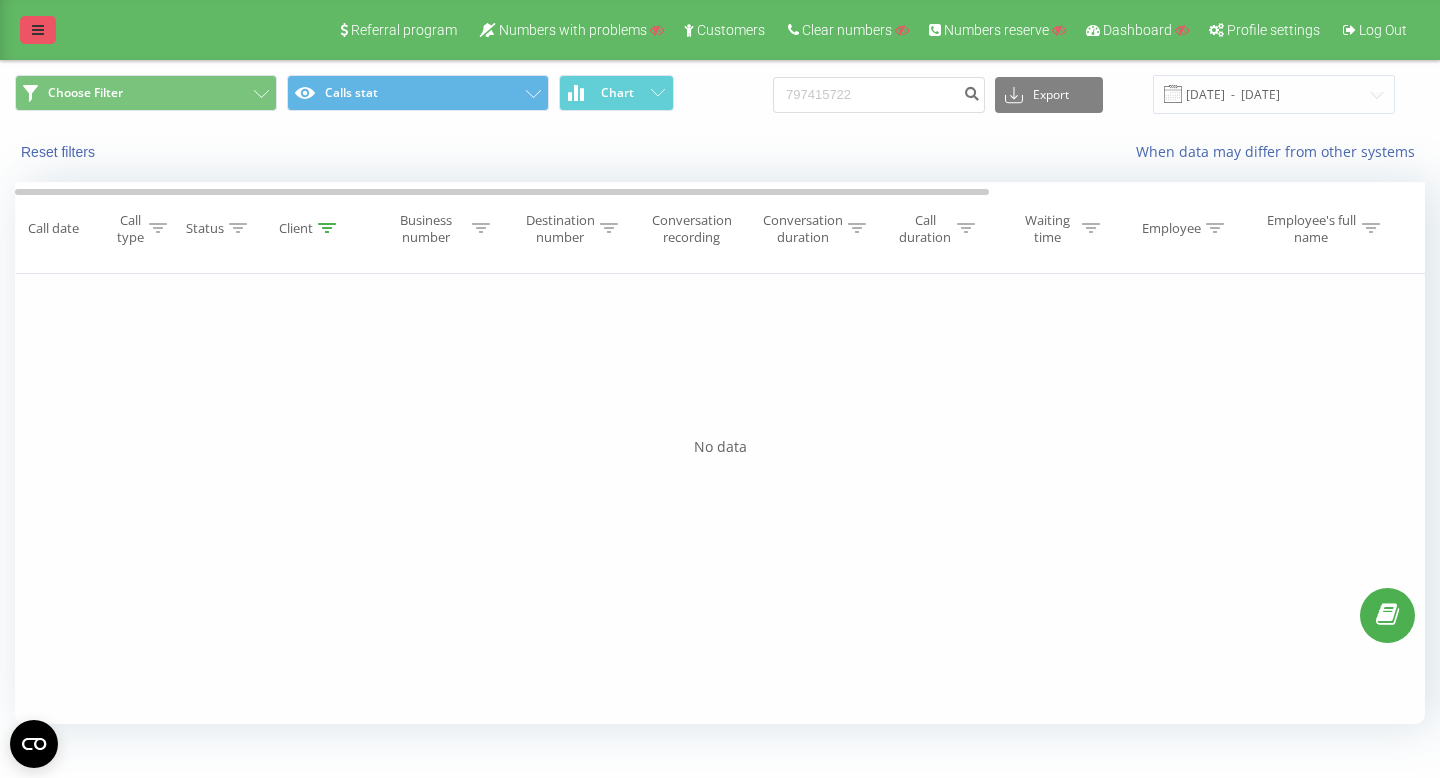 click at bounding box center [38, 30] 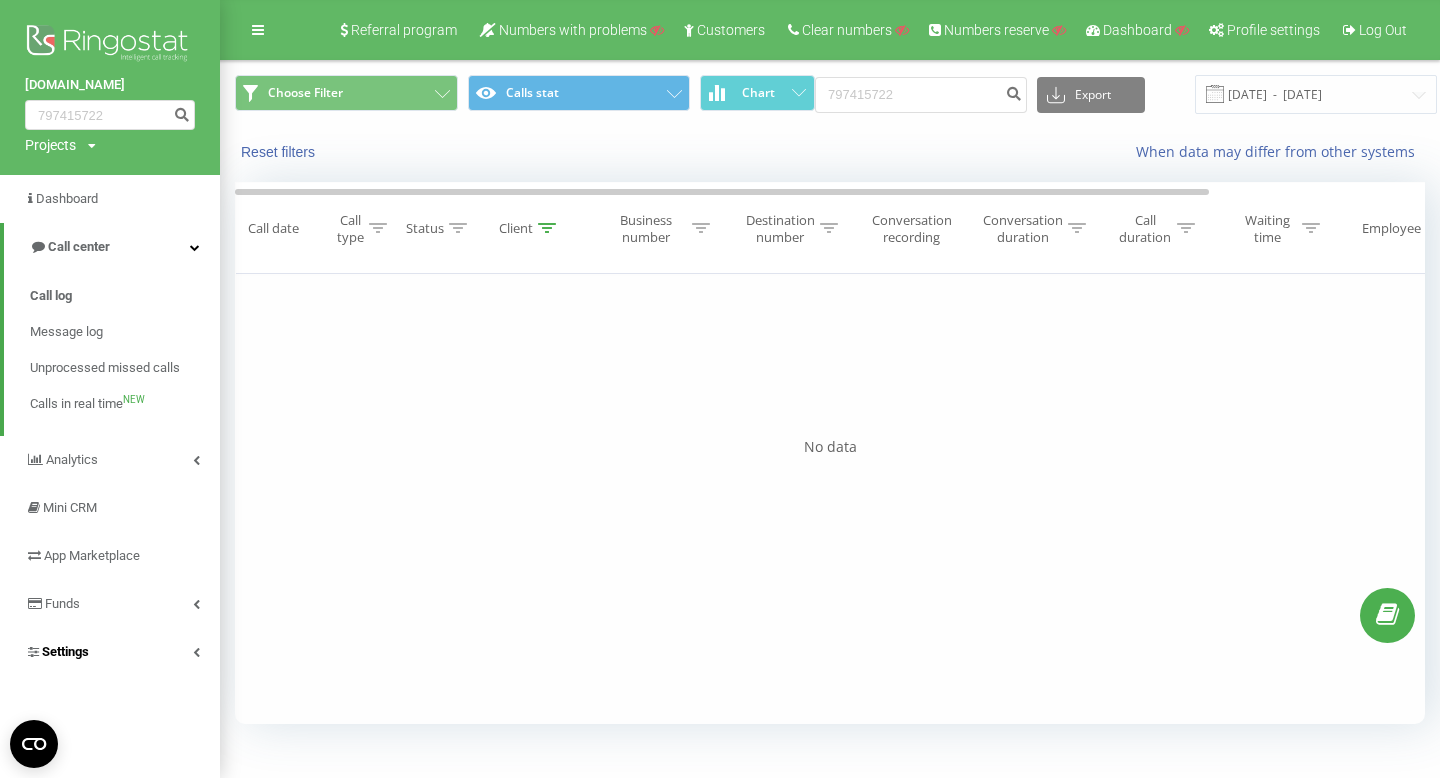 click on "Settings" at bounding box center [110, 652] 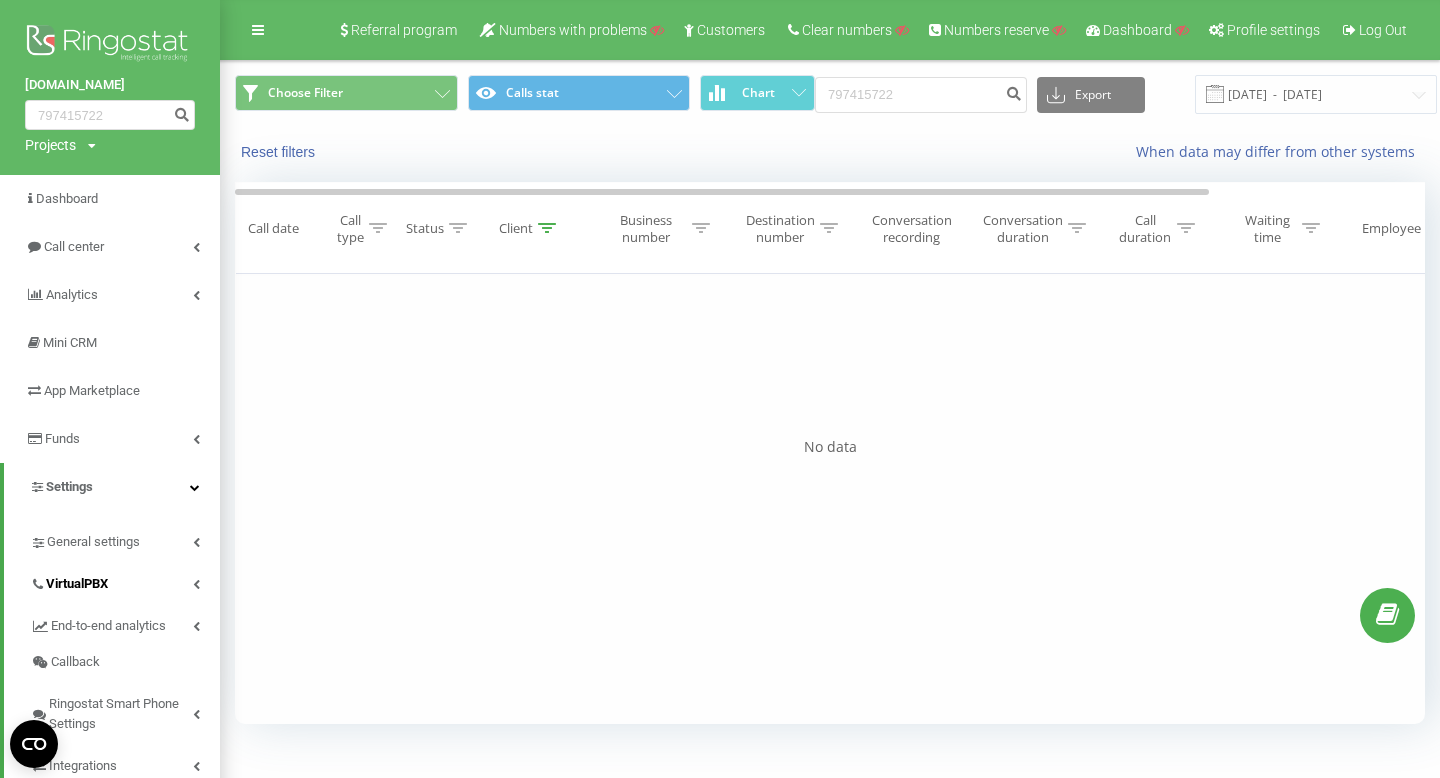click on "VirtualPBX" at bounding box center (125, 581) 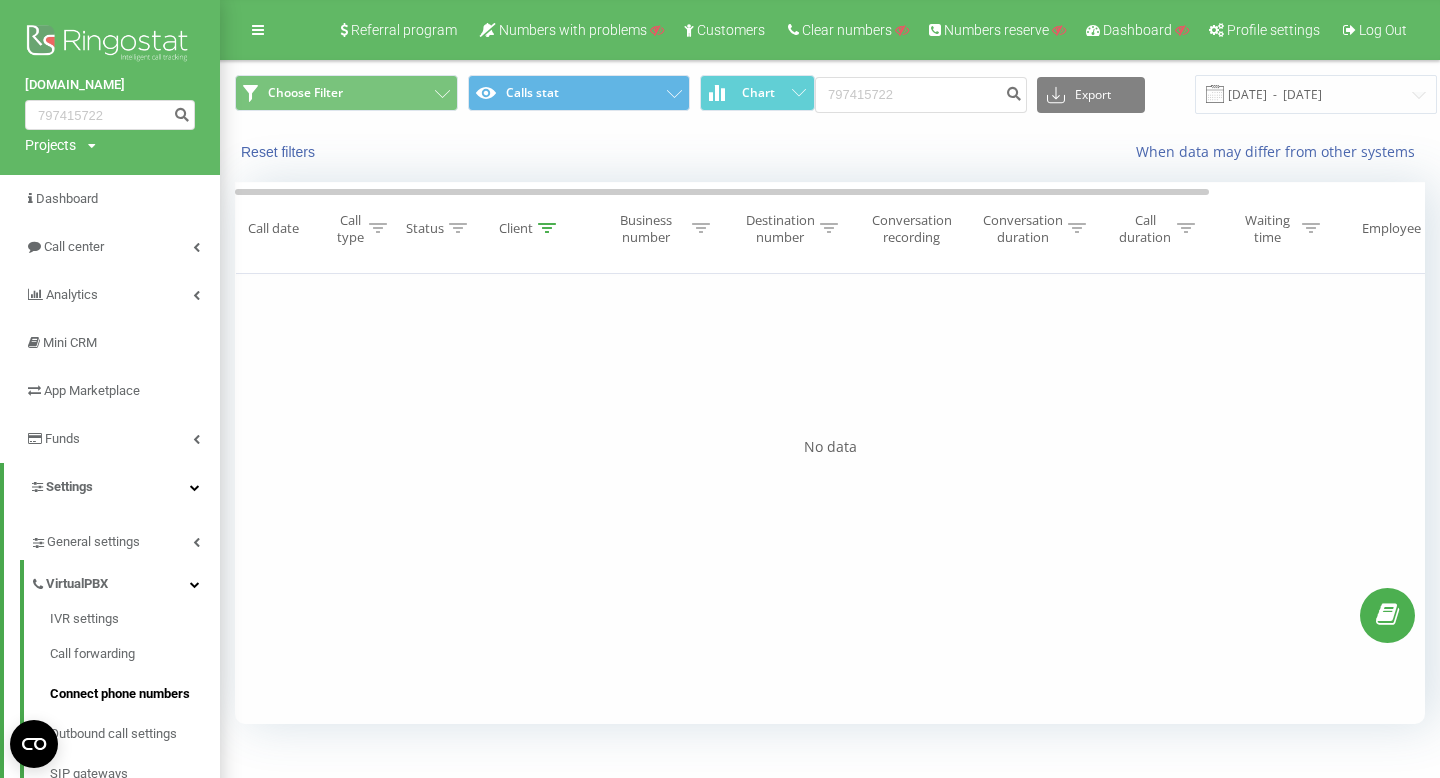 click on "Connect phone numbers" at bounding box center (135, 694) 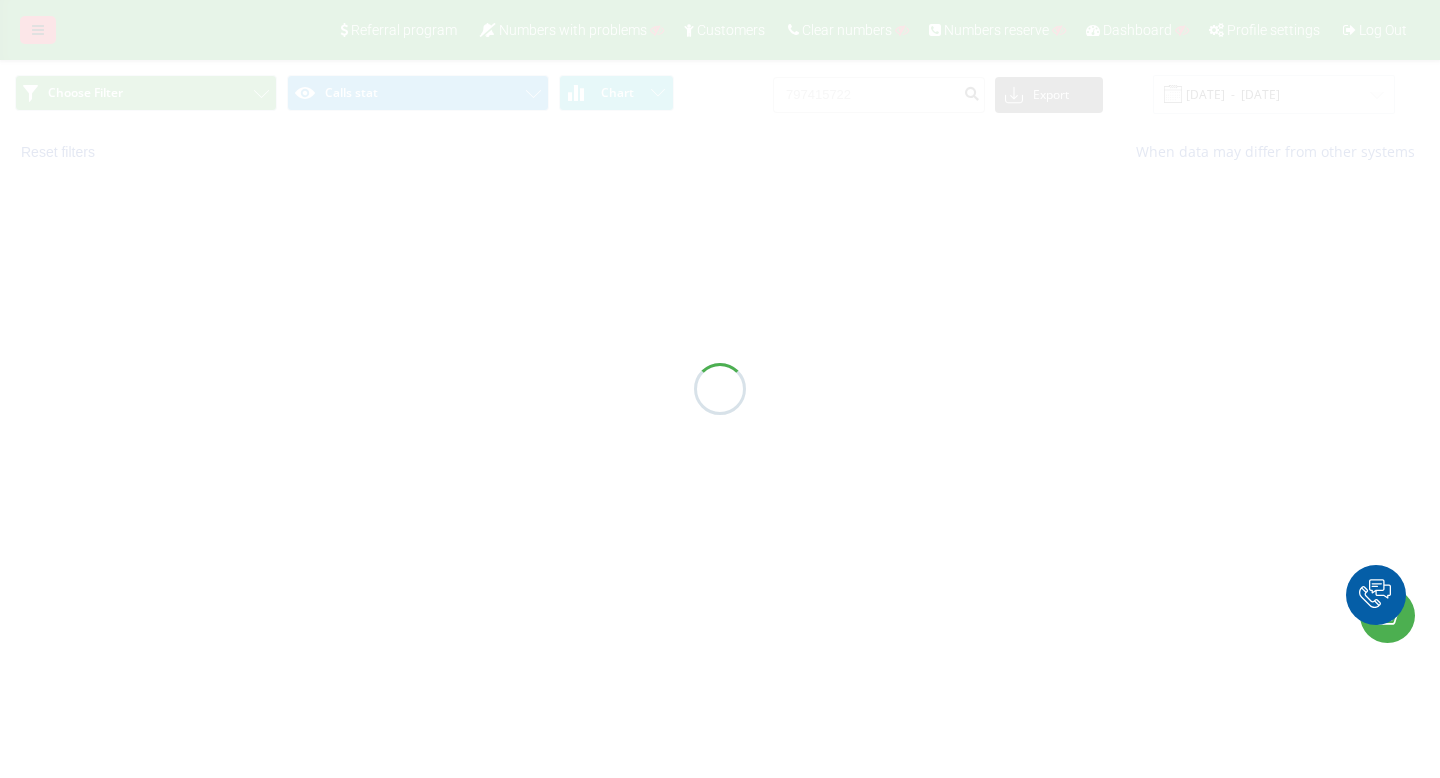 scroll, scrollTop: 0, scrollLeft: 0, axis: both 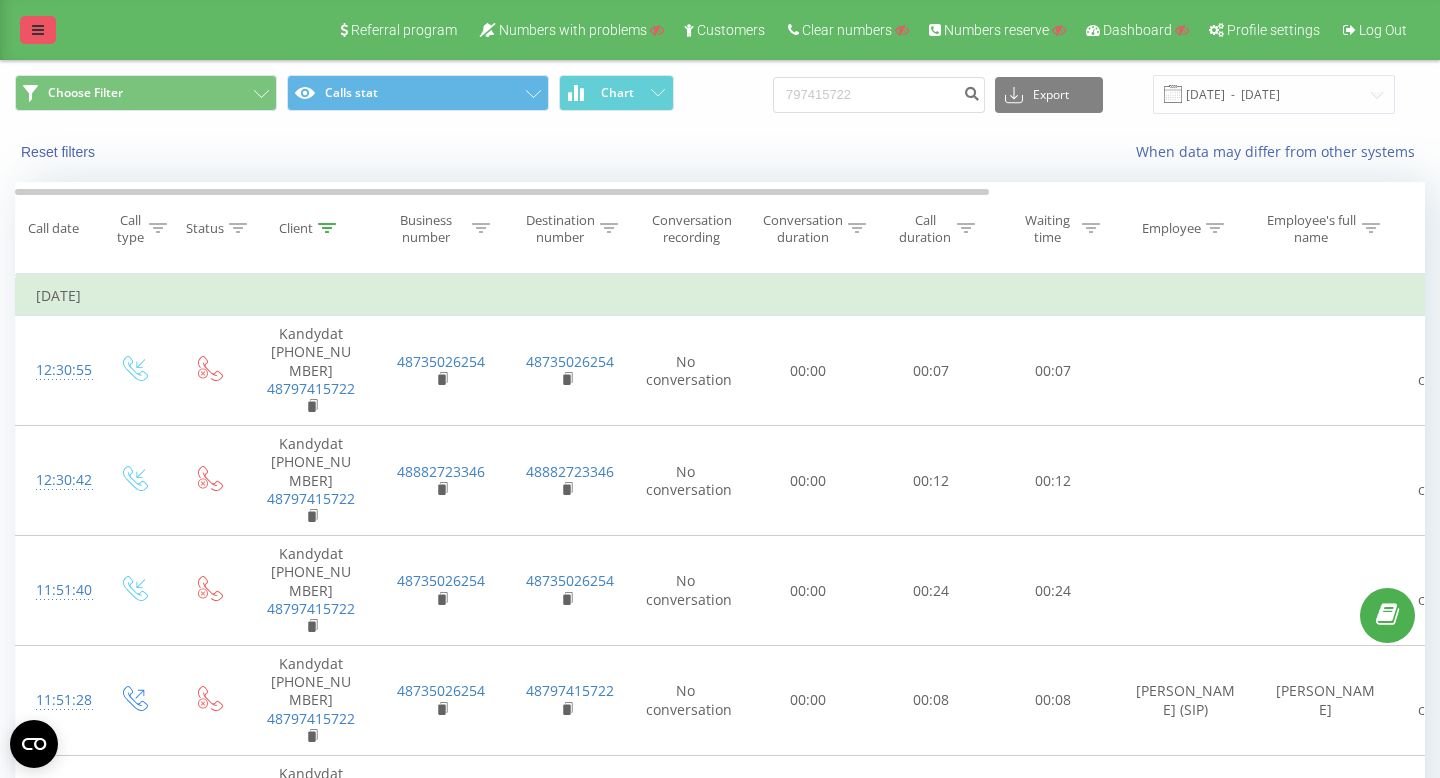 click at bounding box center (38, 30) 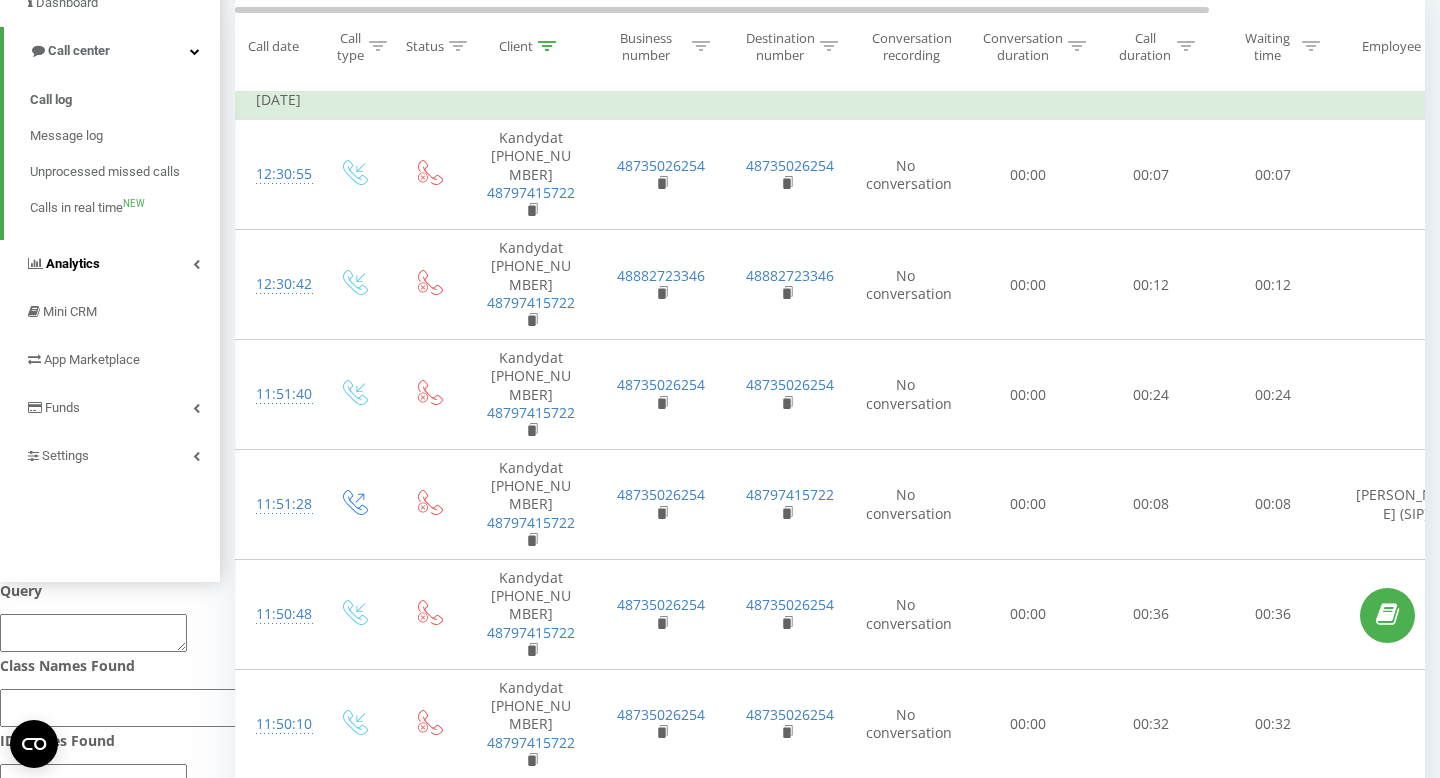 scroll, scrollTop: 215, scrollLeft: 0, axis: vertical 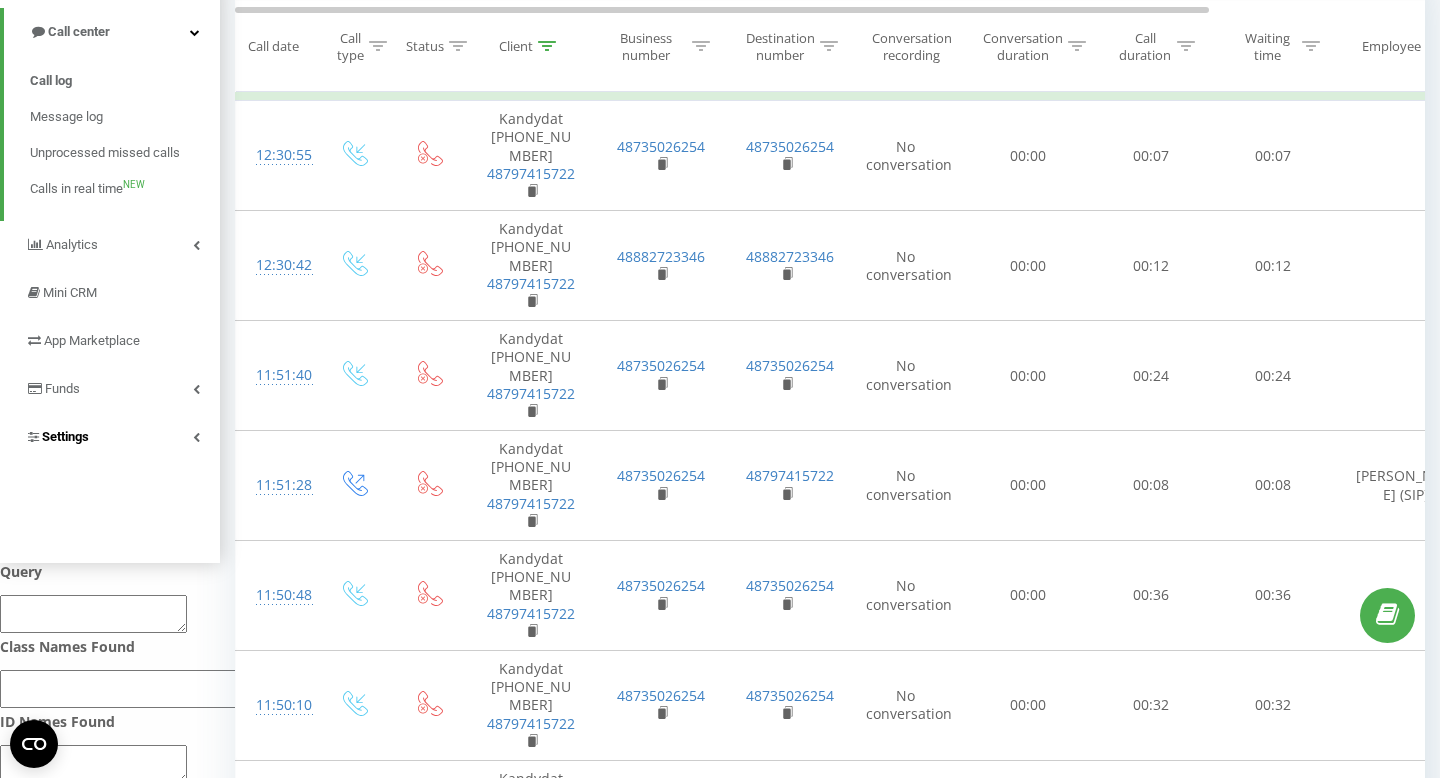 click on "Settings" at bounding box center (110, 437) 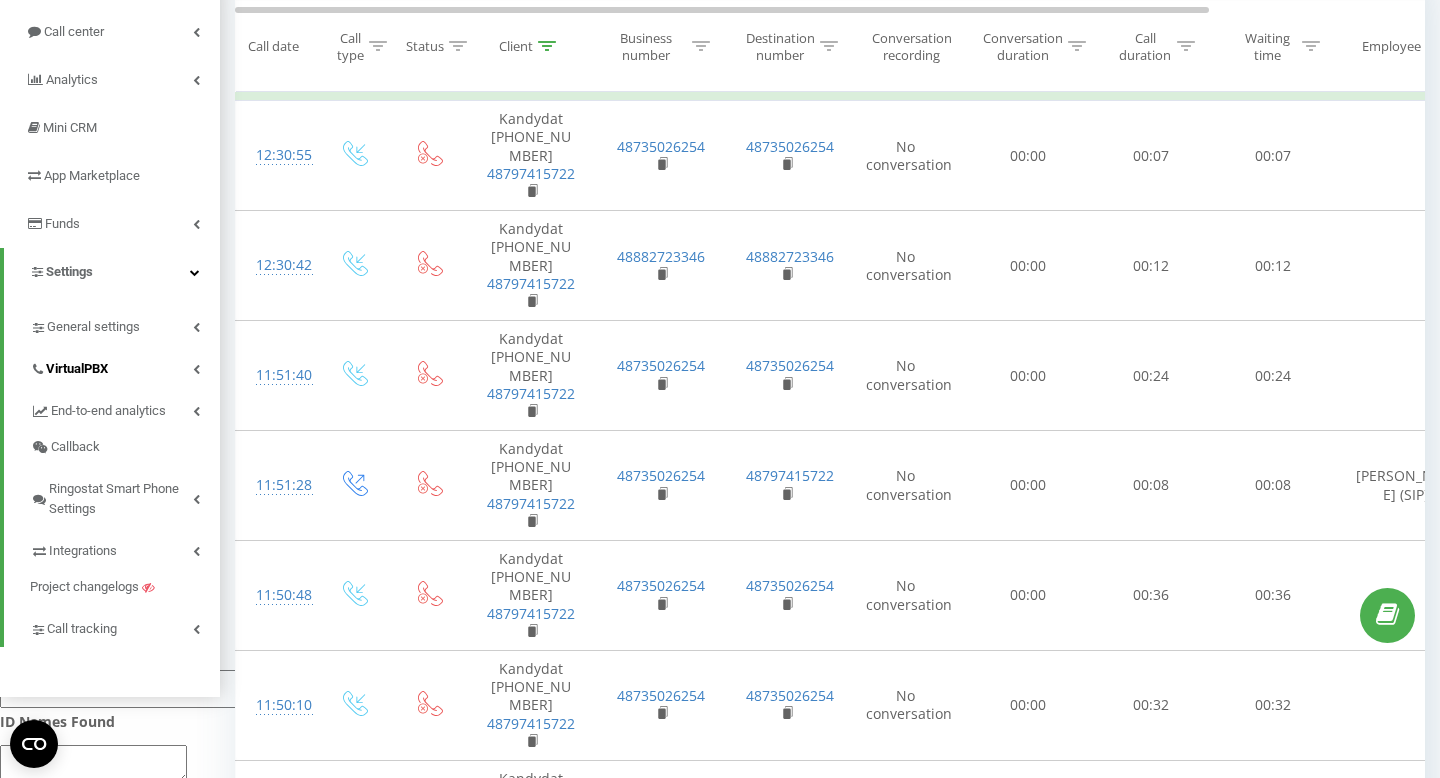 click on "VirtualPBX" at bounding box center (77, 369) 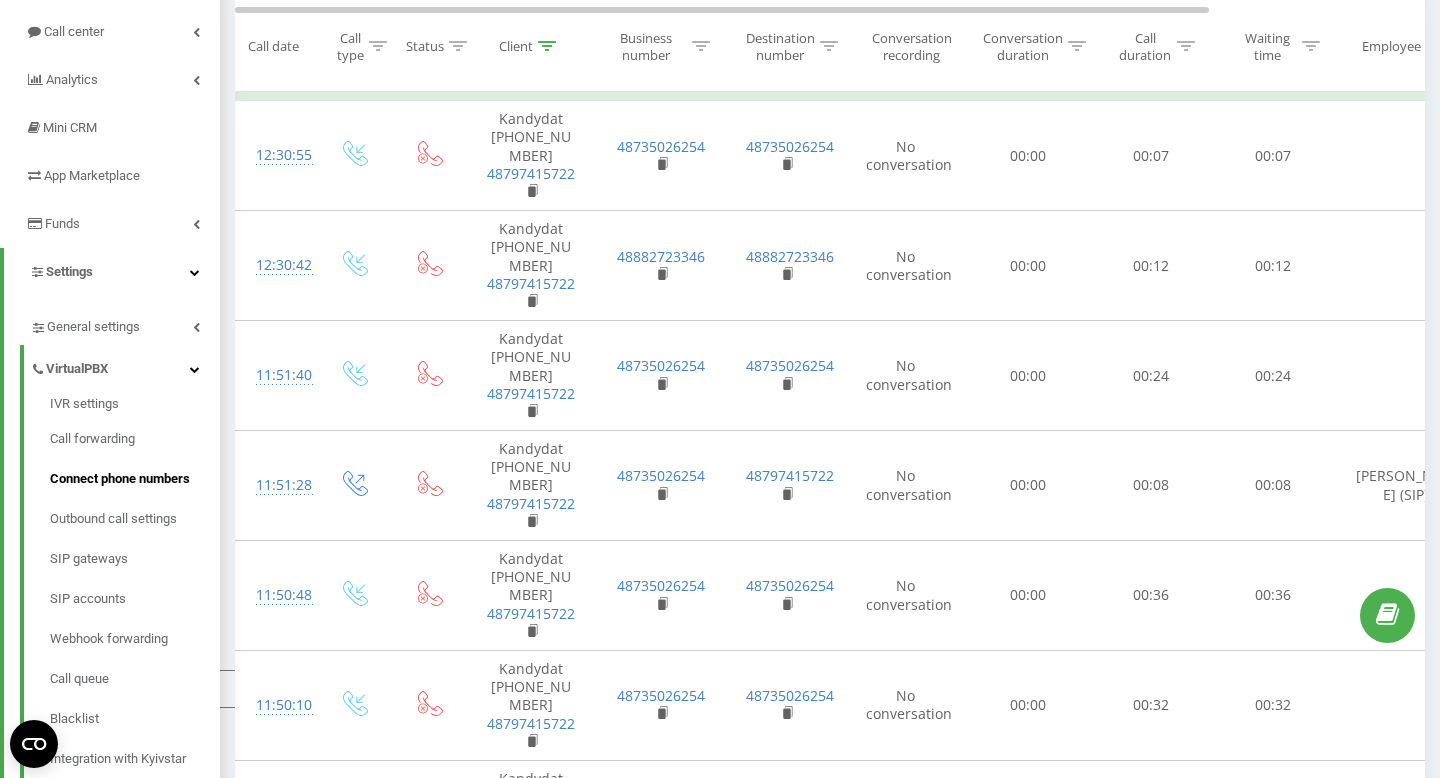 click on "Connect phone numbers" at bounding box center [135, 479] 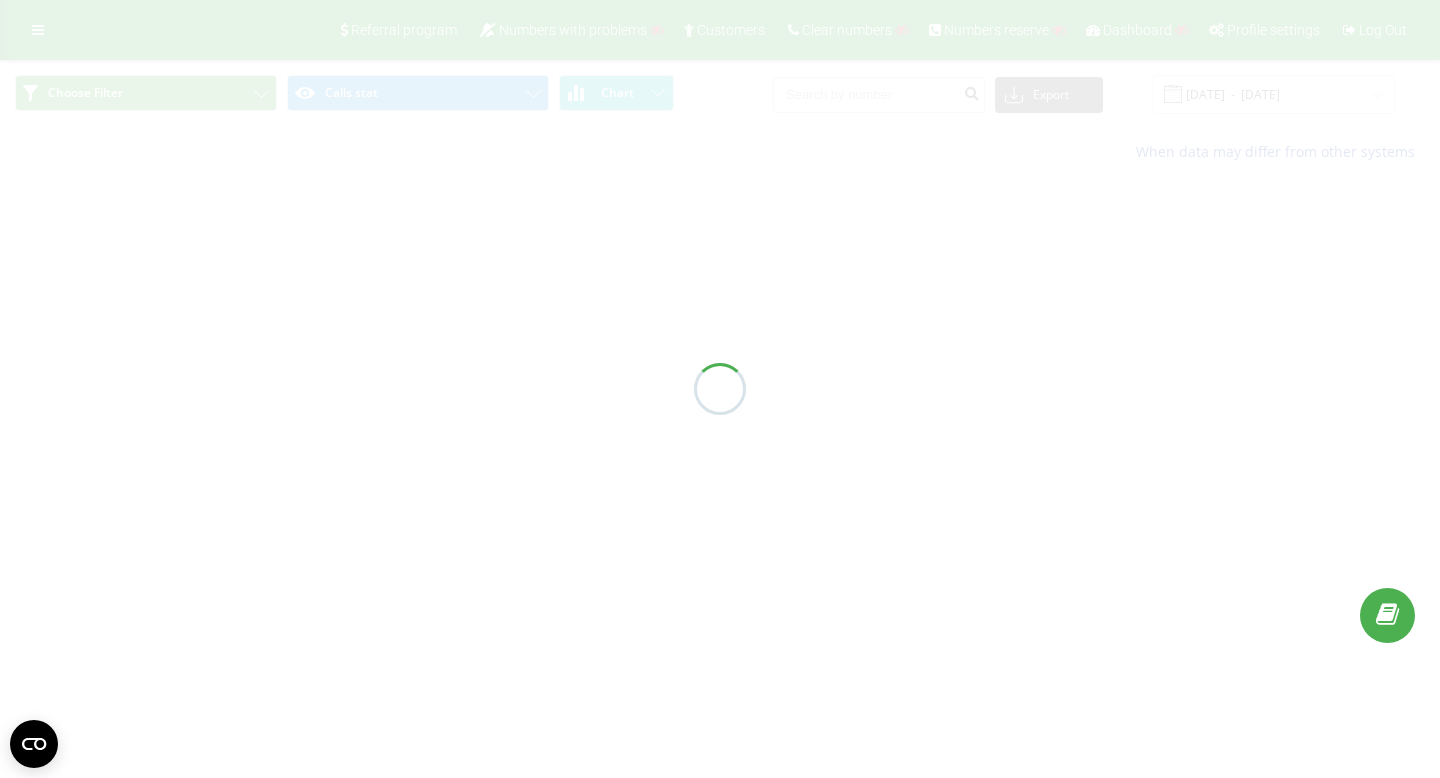 scroll, scrollTop: 0, scrollLeft: 0, axis: both 